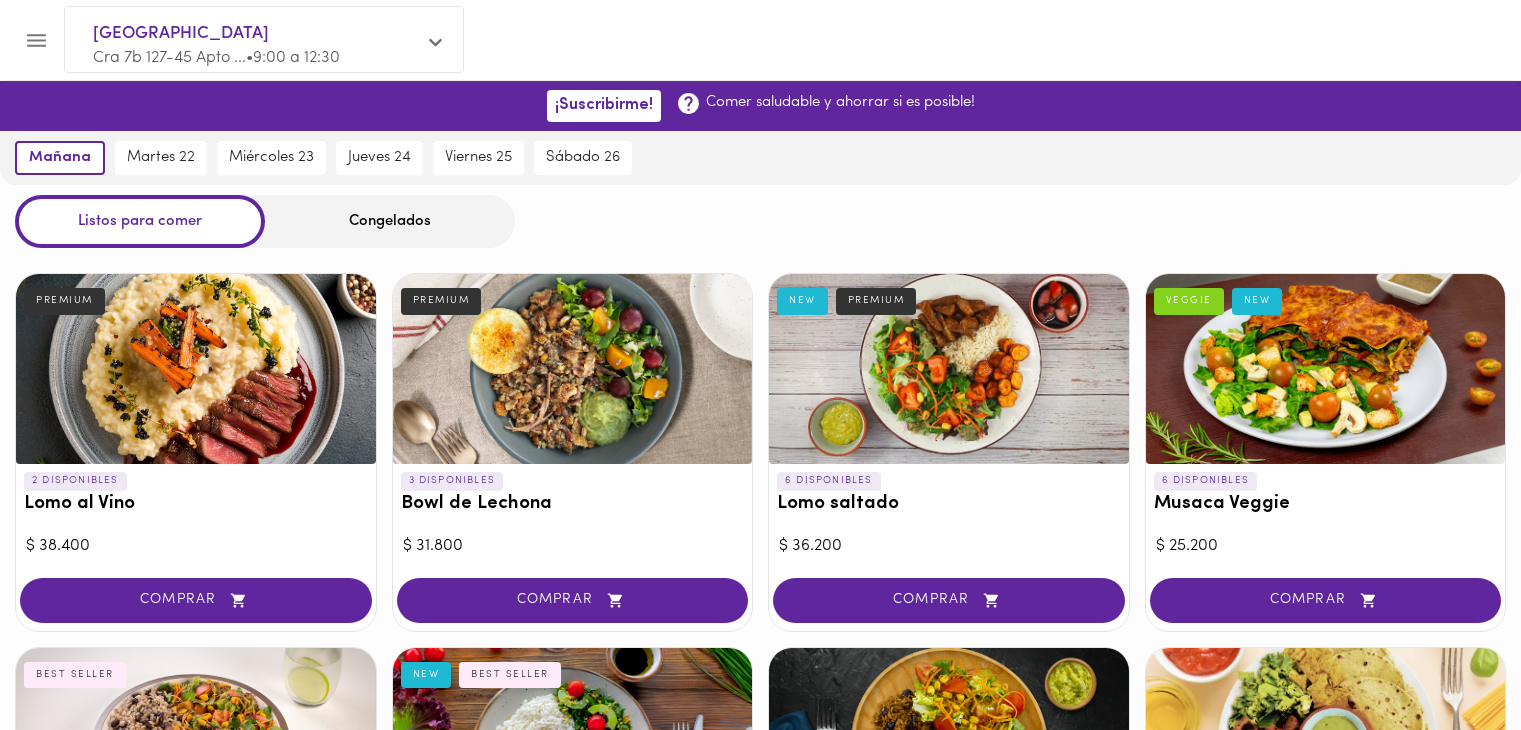 scroll, scrollTop: 0, scrollLeft: 0, axis: both 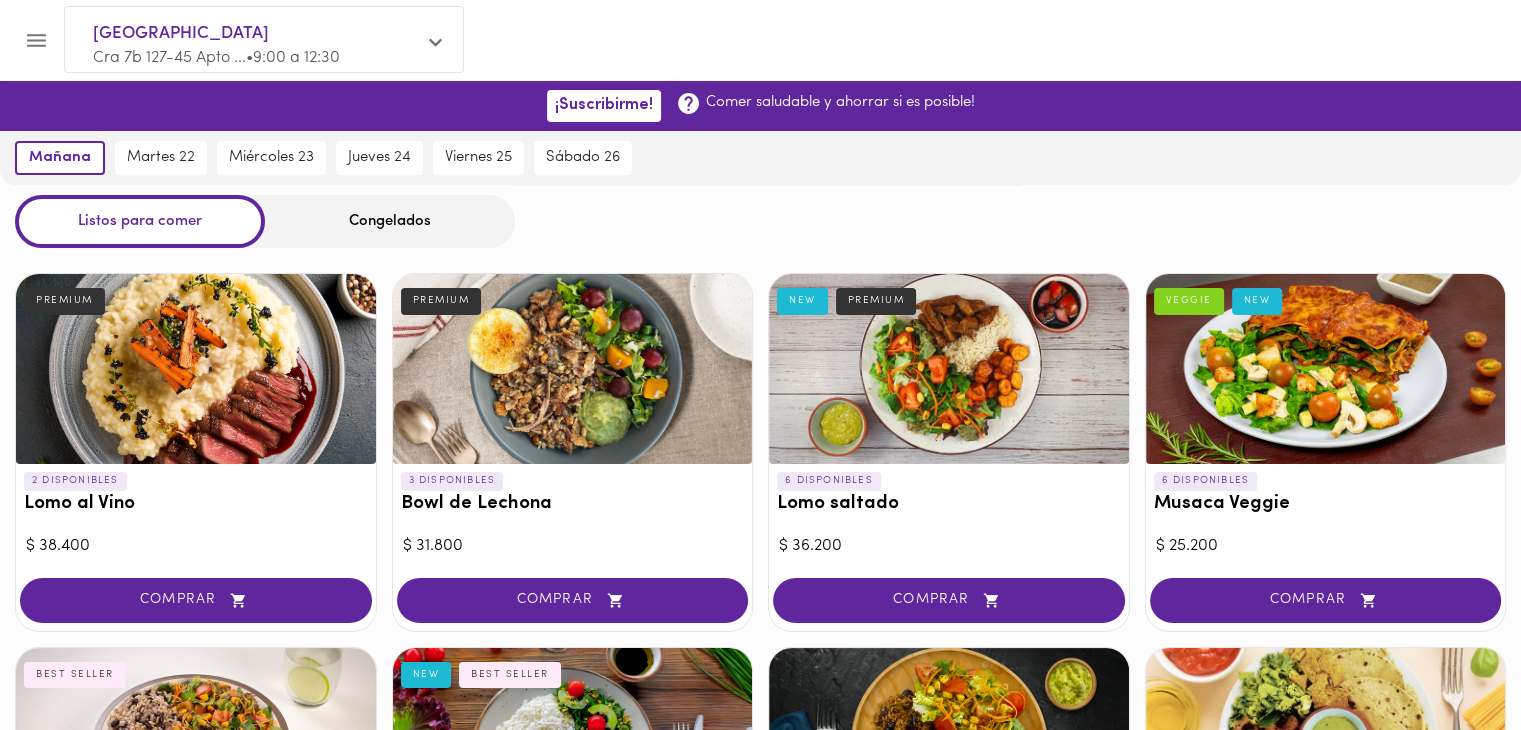 click 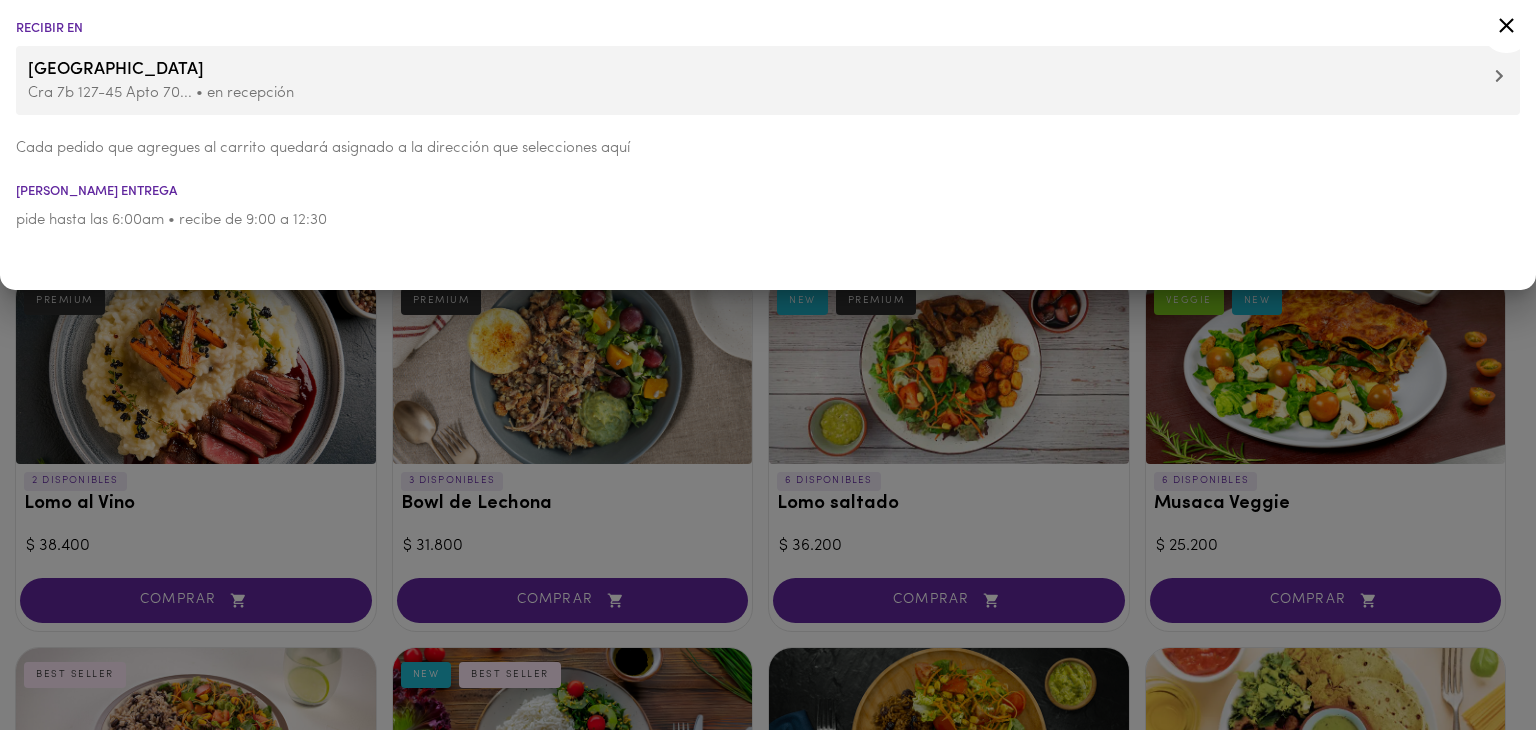 click 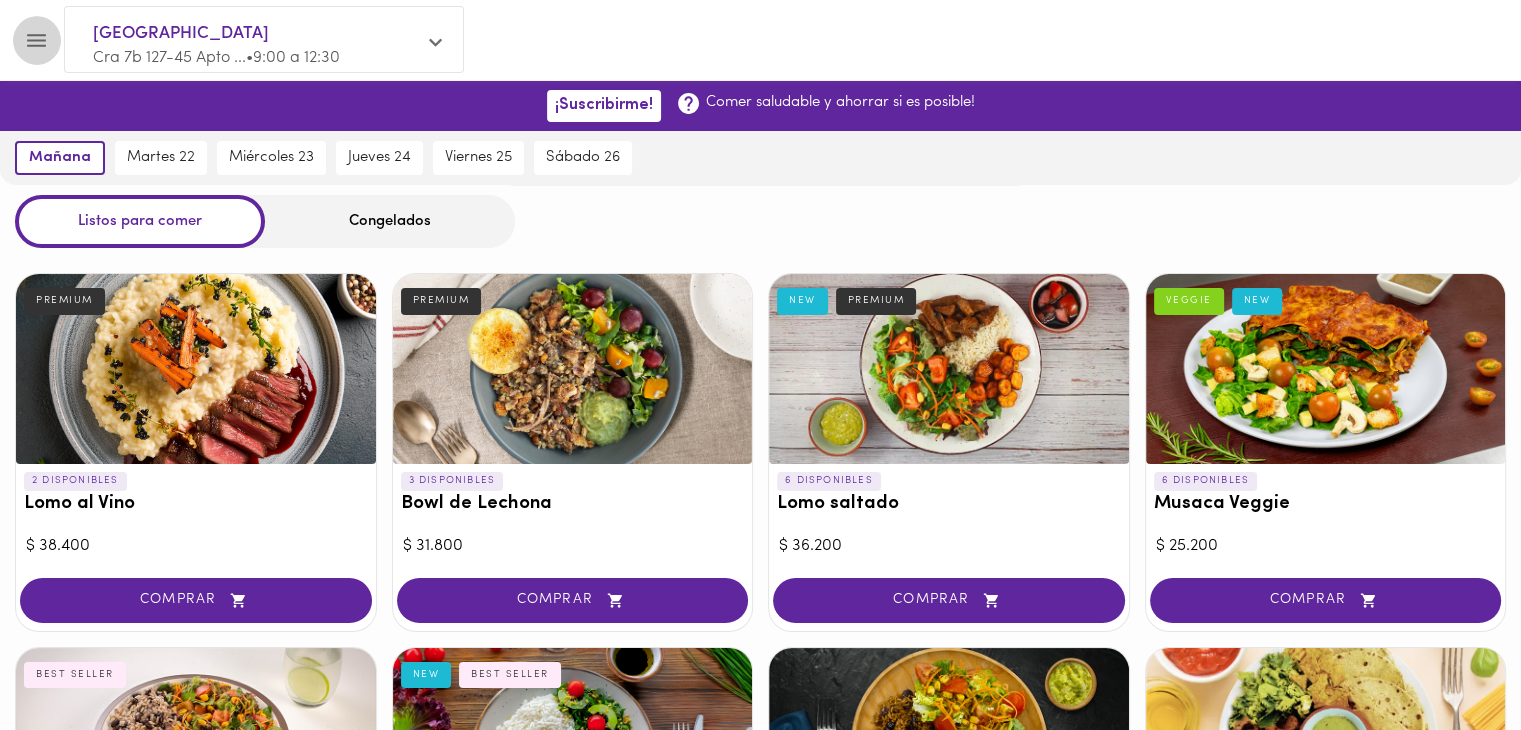 click 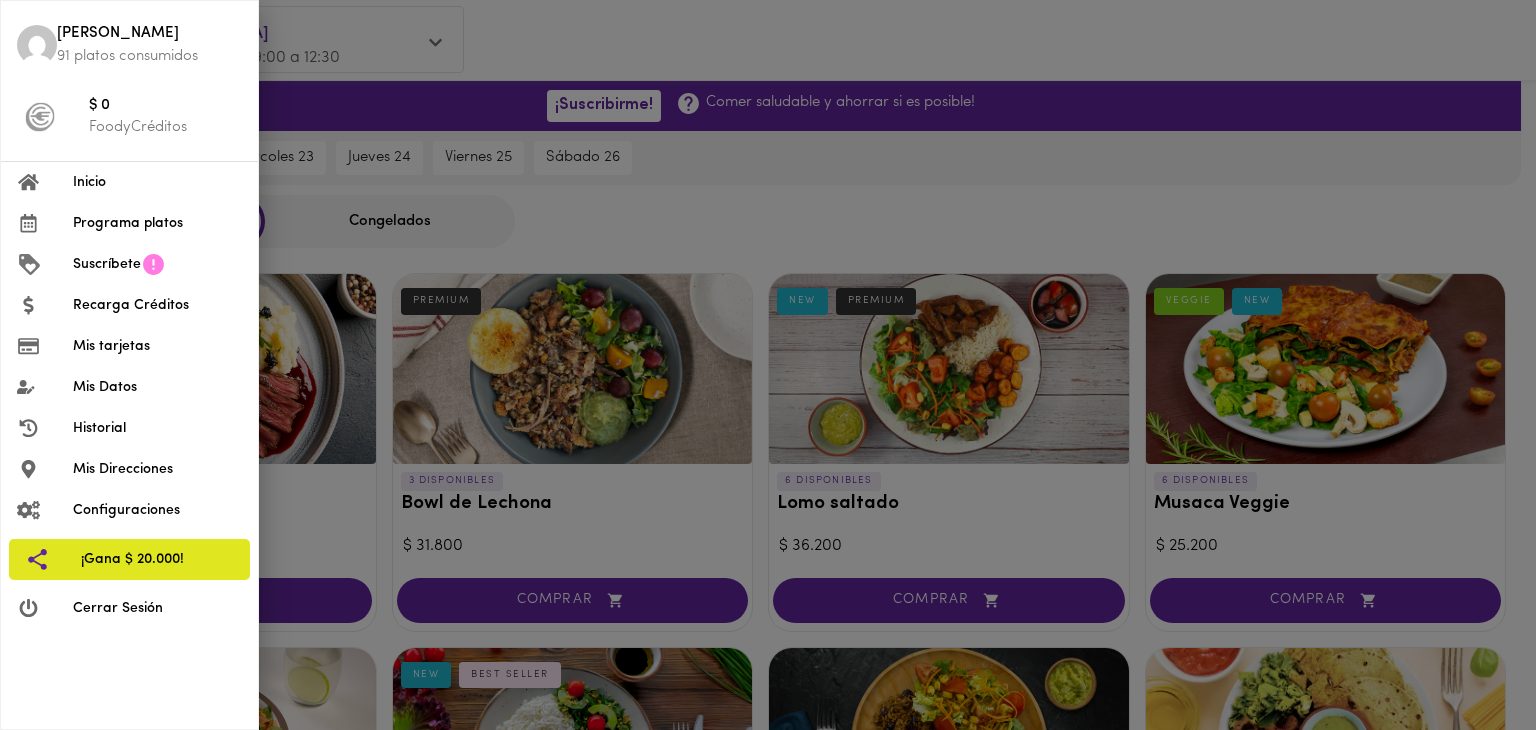 click on "Programa platos" at bounding box center [157, 223] 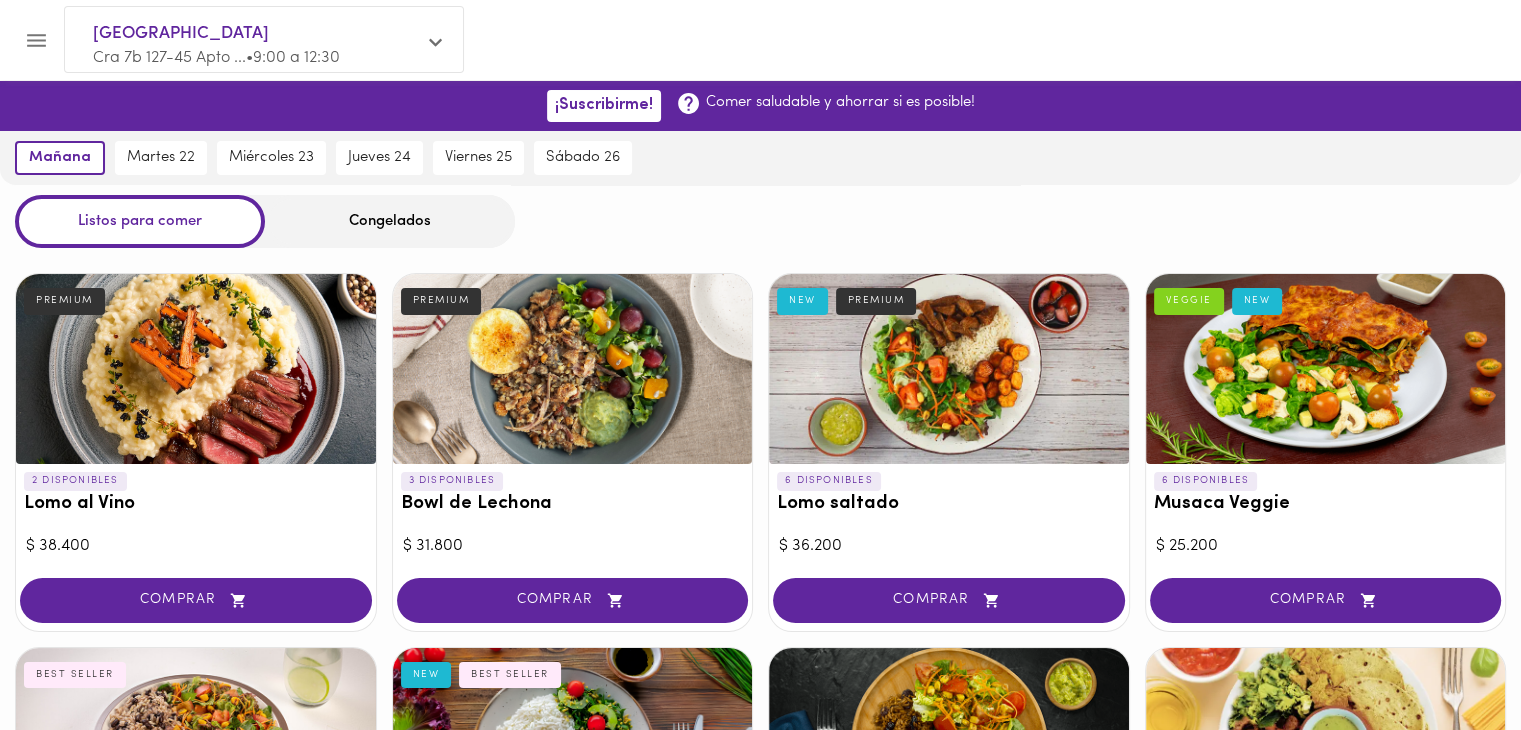 click at bounding box center [438, 44] 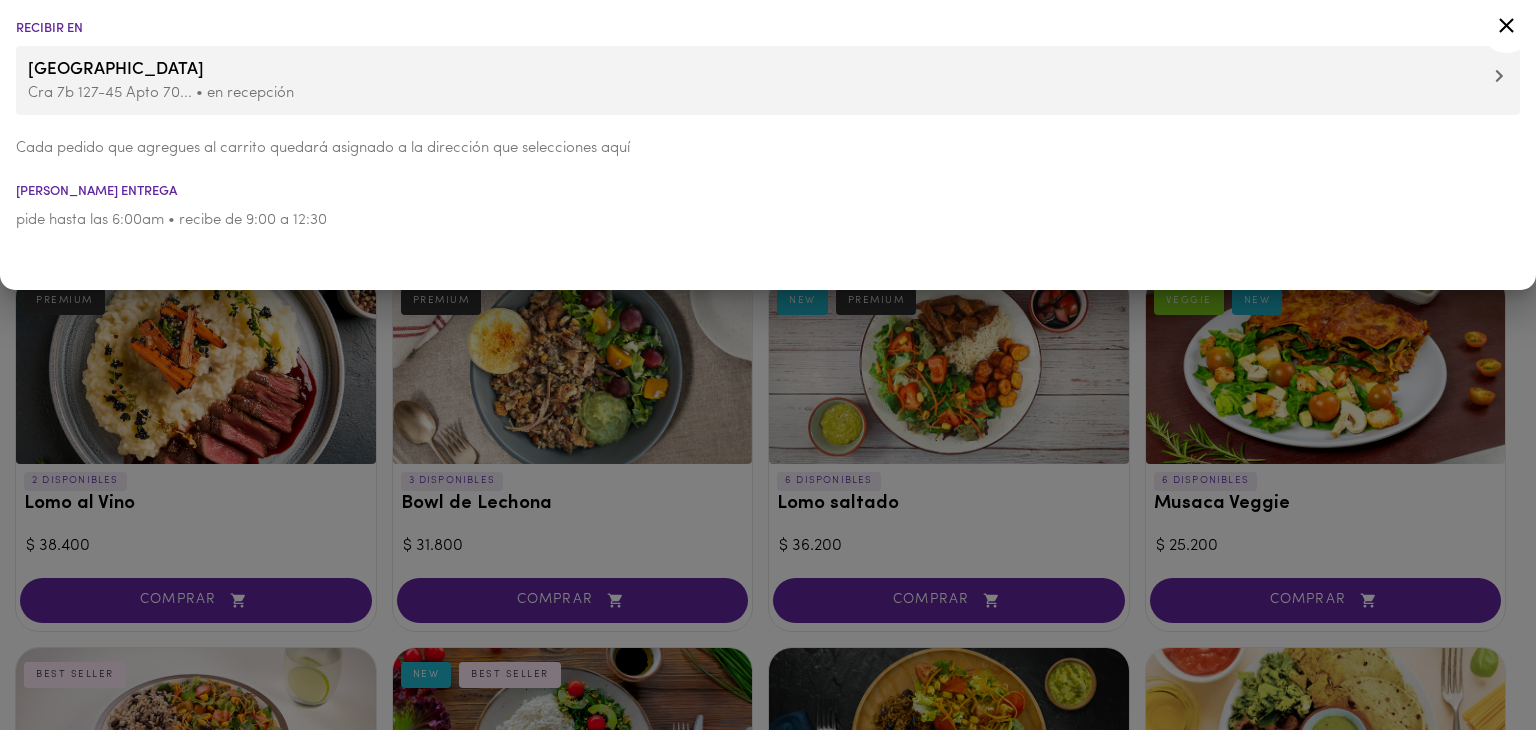 click 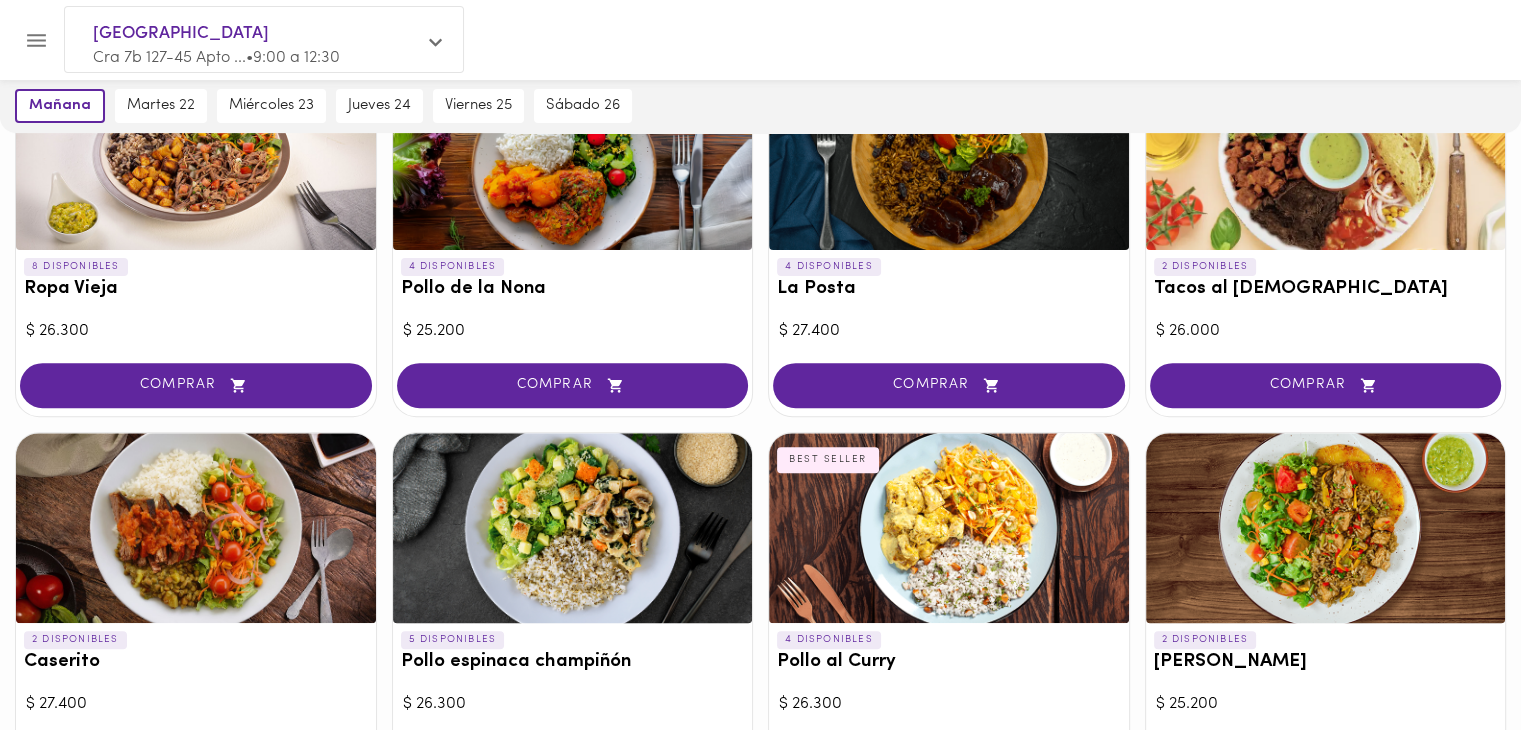scroll, scrollTop: 0, scrollLeft: 0, axis: both 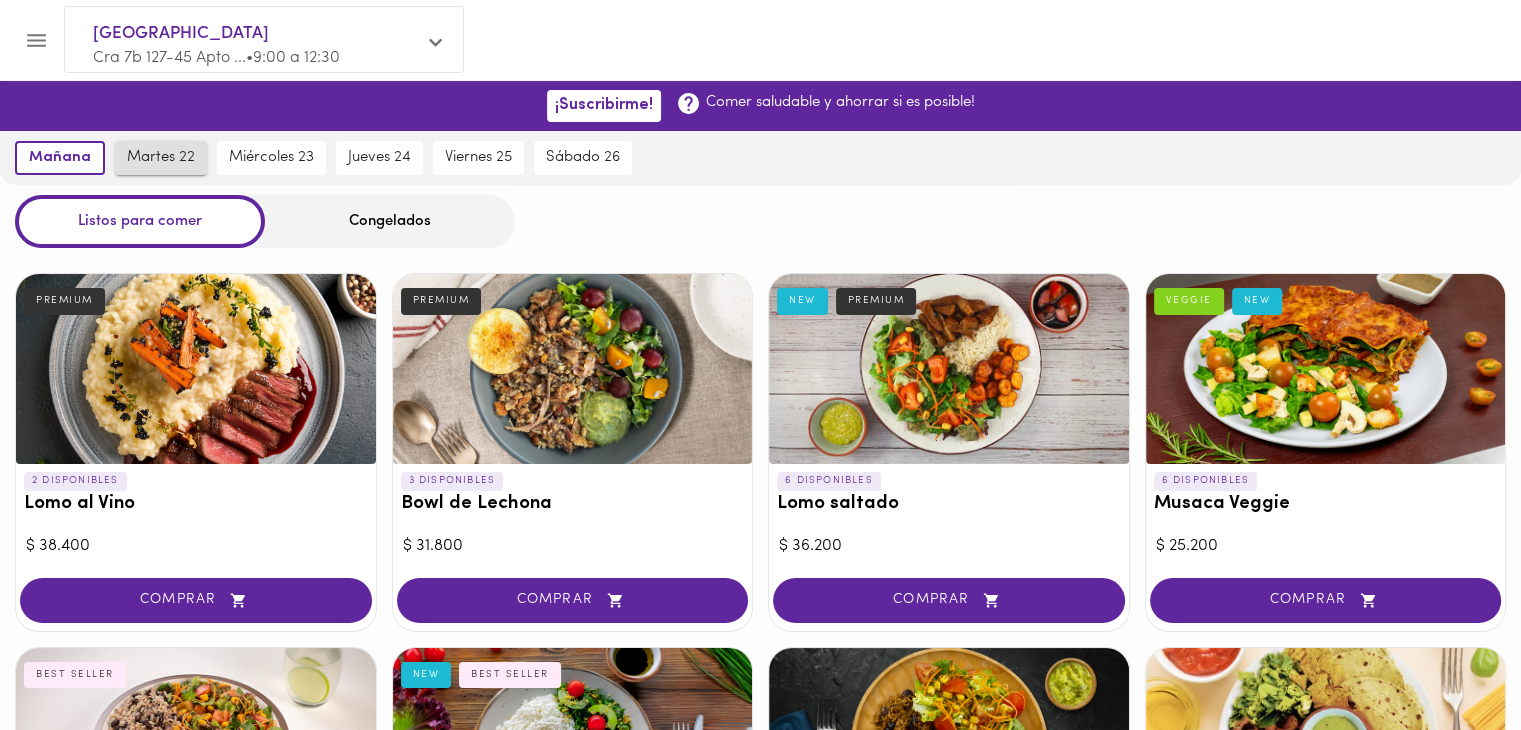 click on "martes 22" at bounding box center (161, 158) 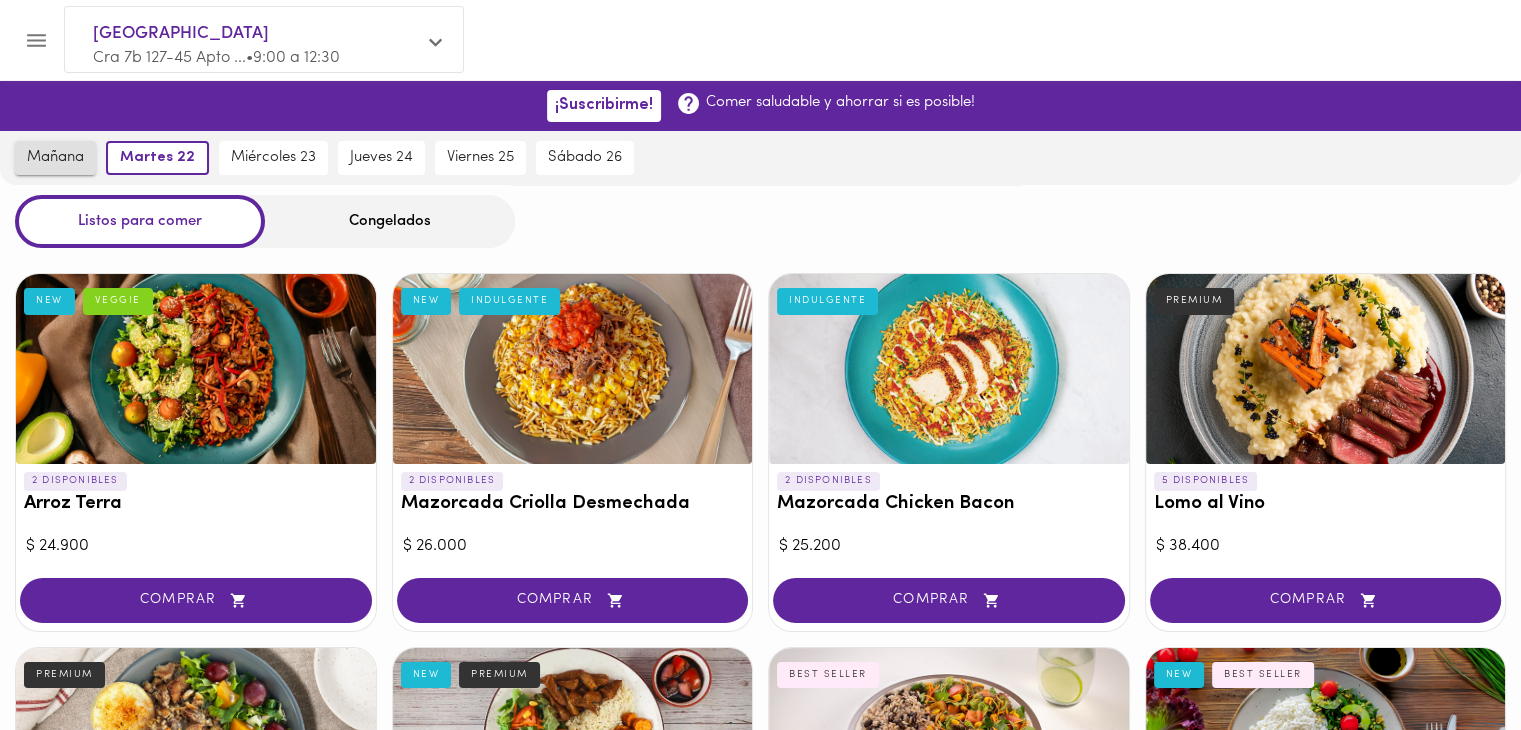 click on "mañana" at bounding box center [55, 158] 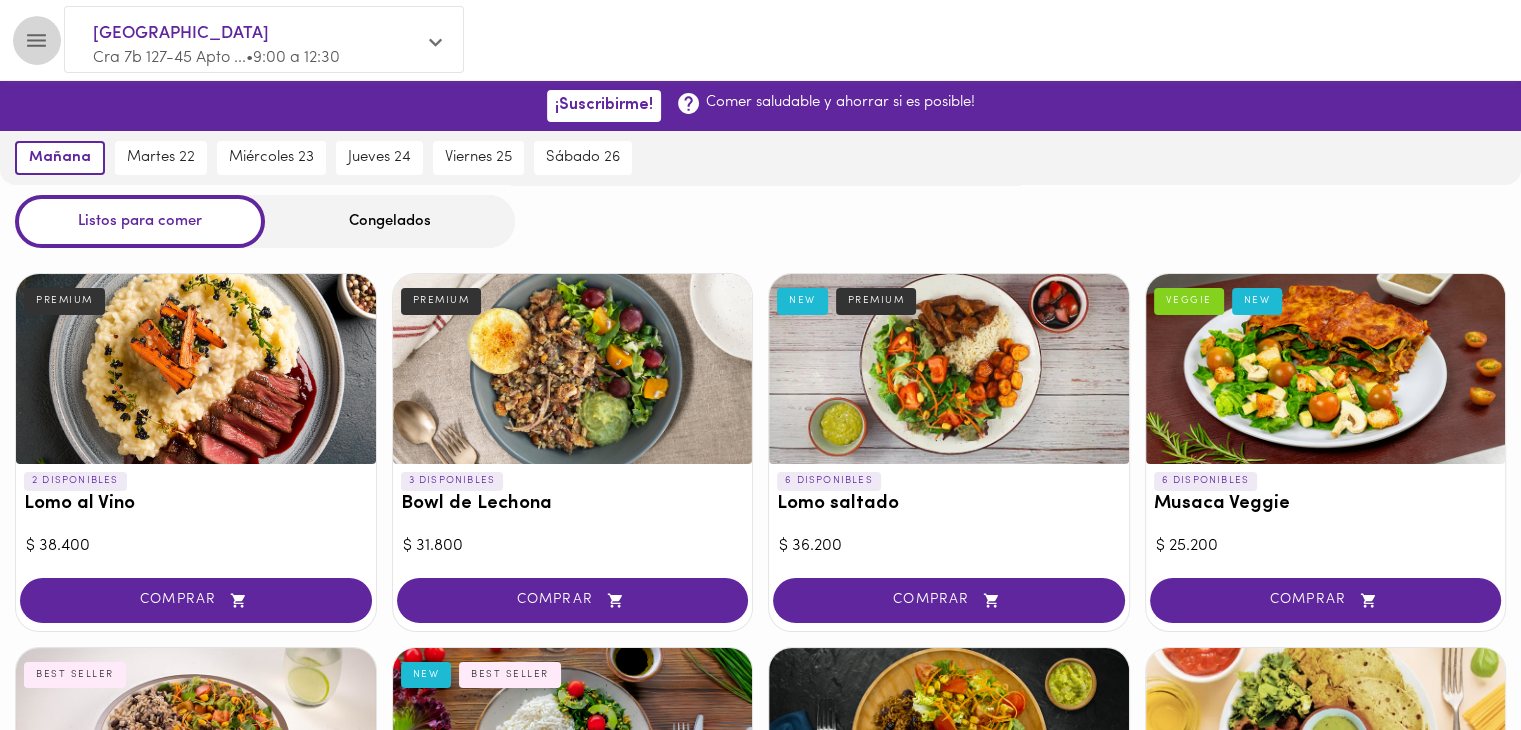 click 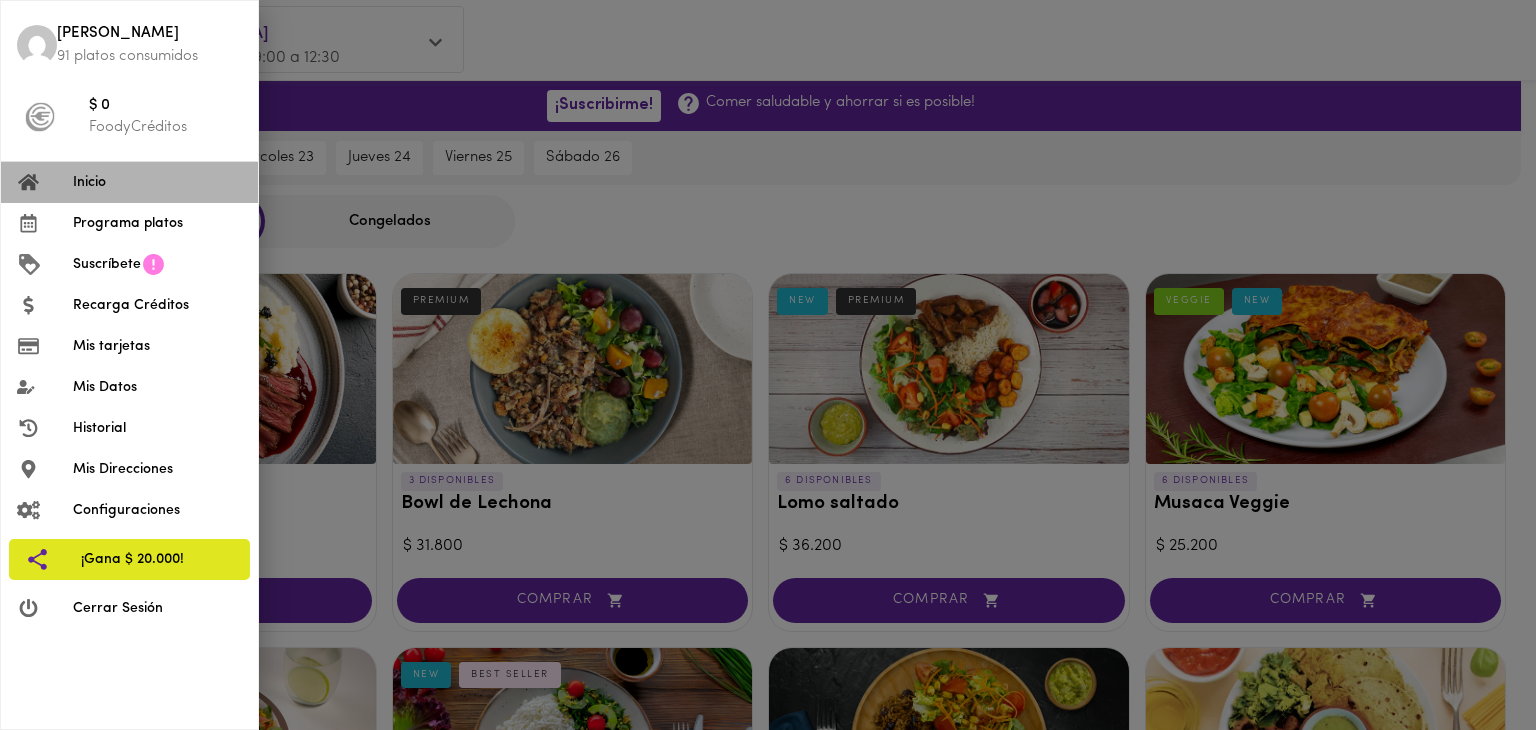 click on "Inicio" at bounding box center (157, 182) 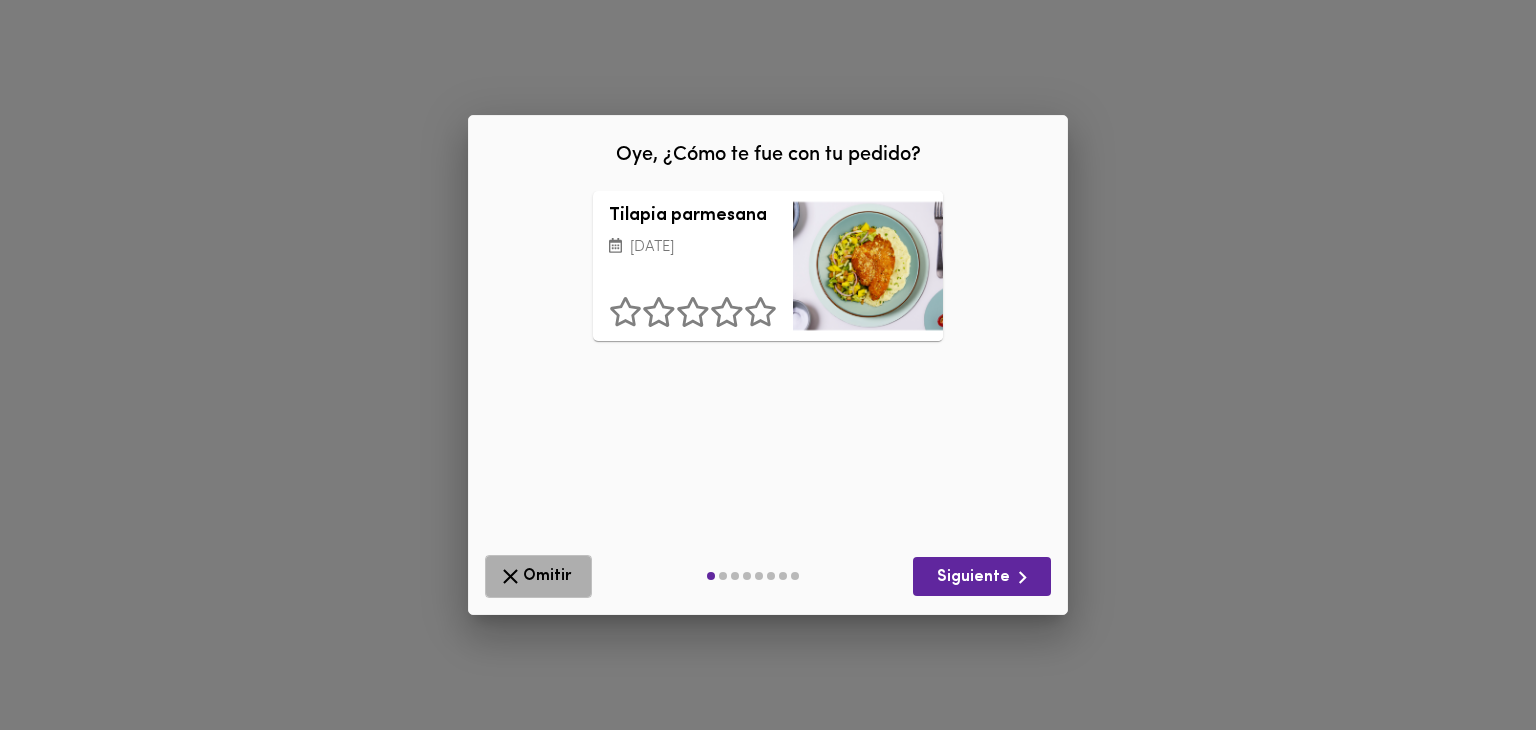 click 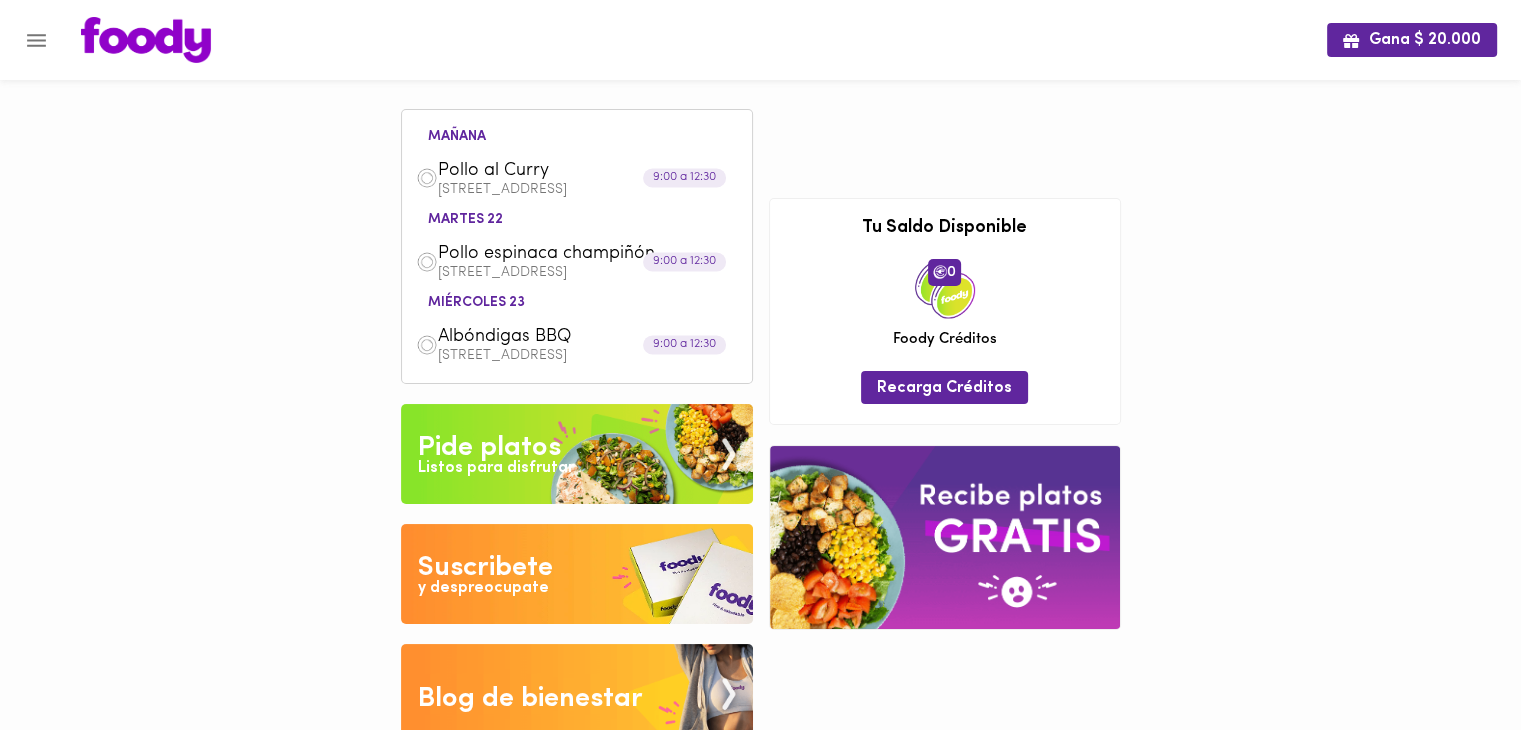 click 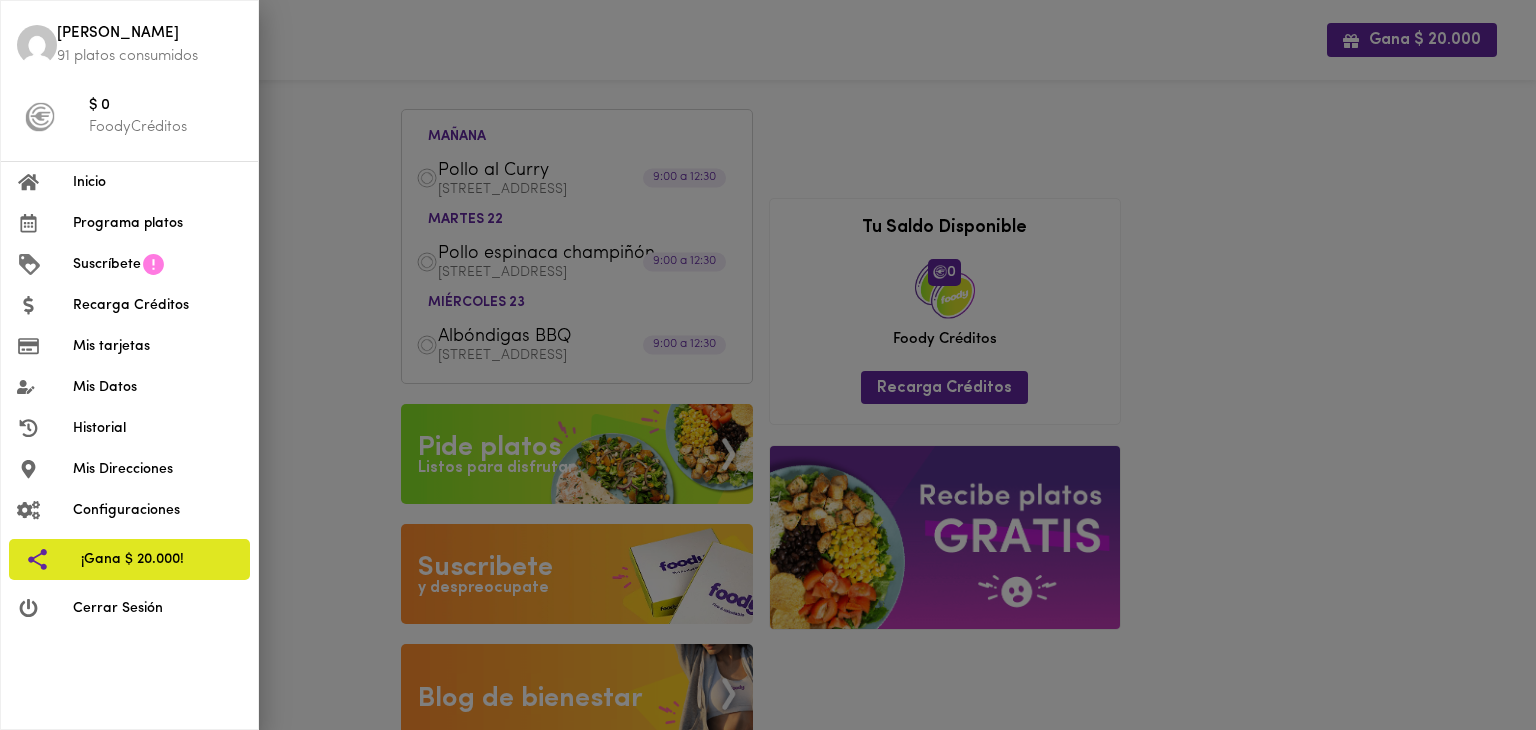 click on "Programa platos" at bounding box center (157, 223) 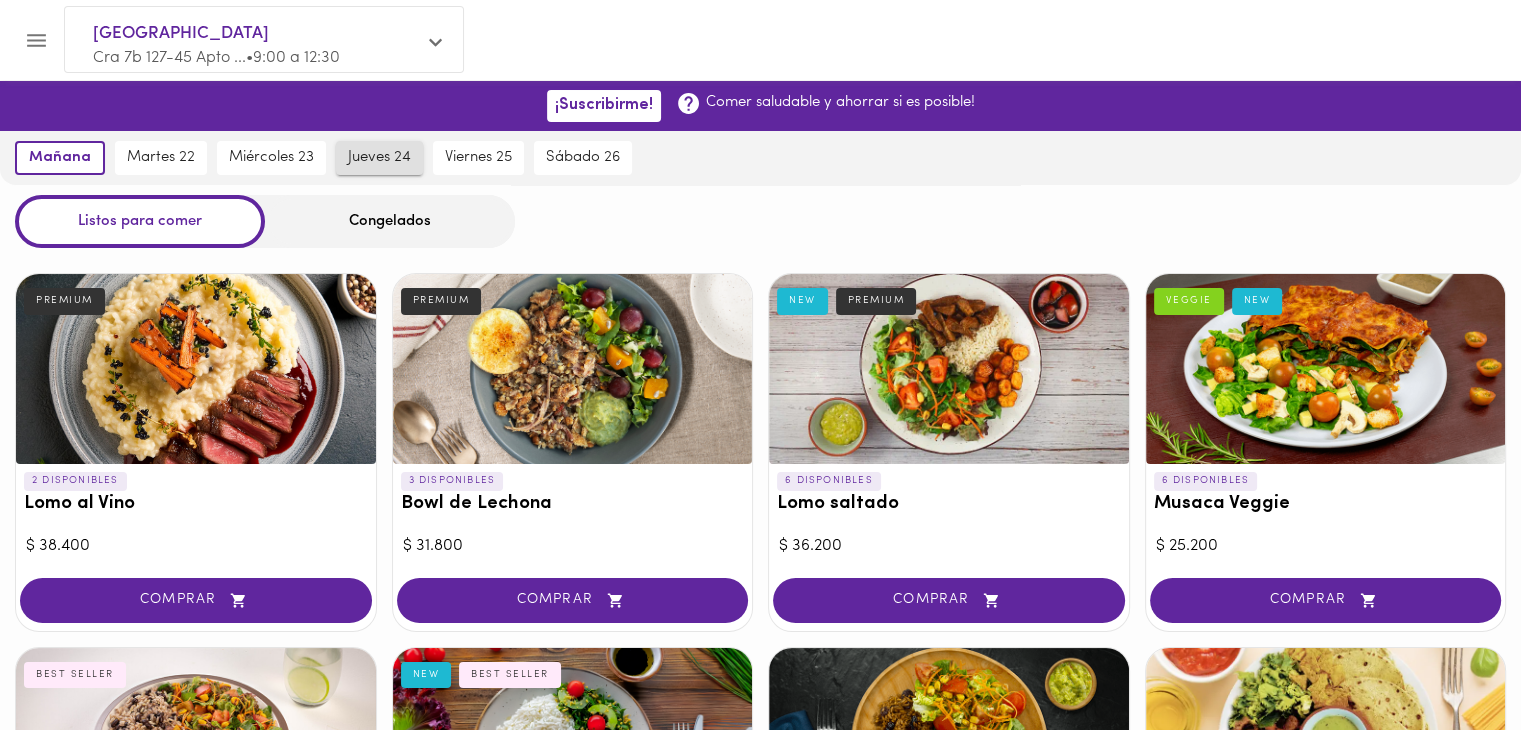click on "jueves 24" at bounding box center (379, 158) 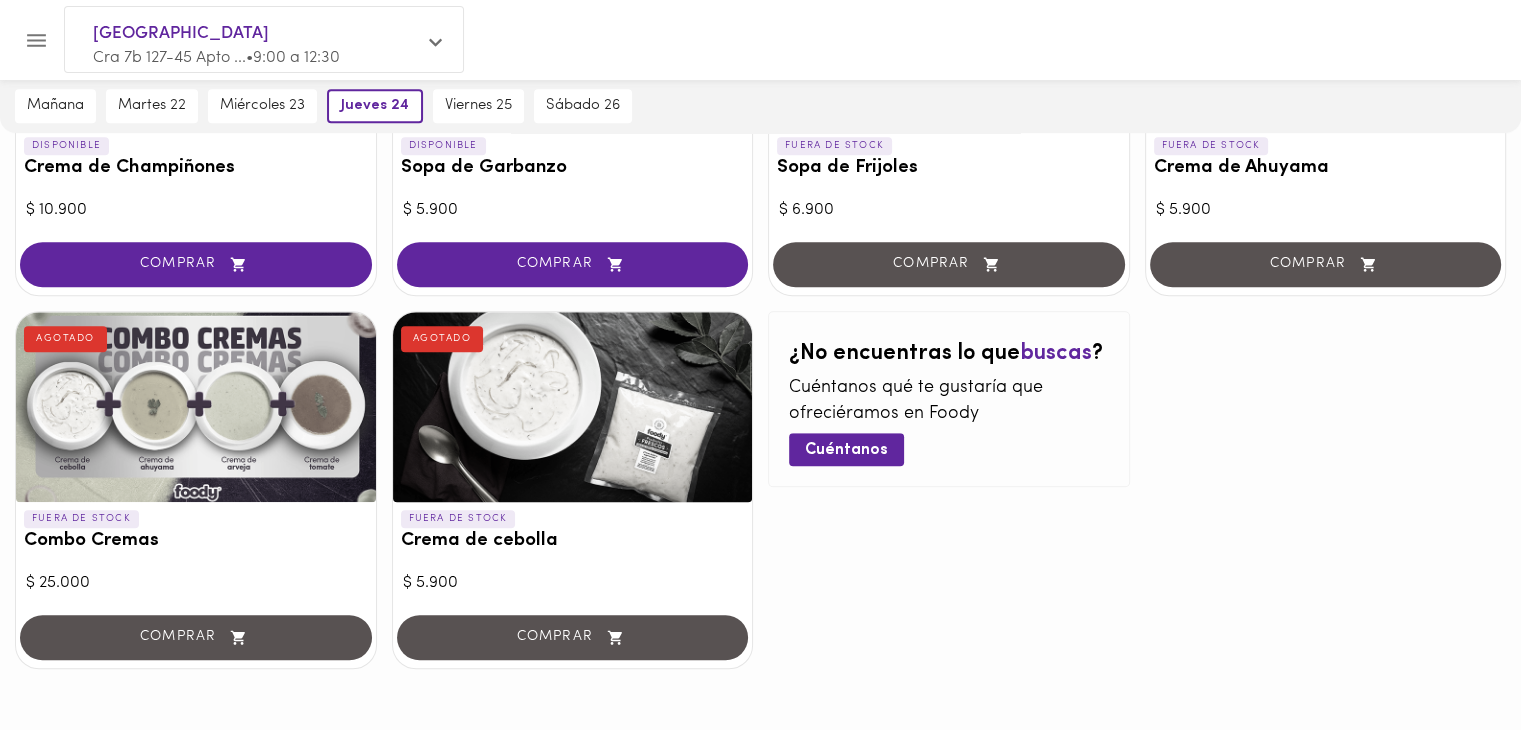 scroll, scrollTop: 0, scrollLeft: 0, axis: both 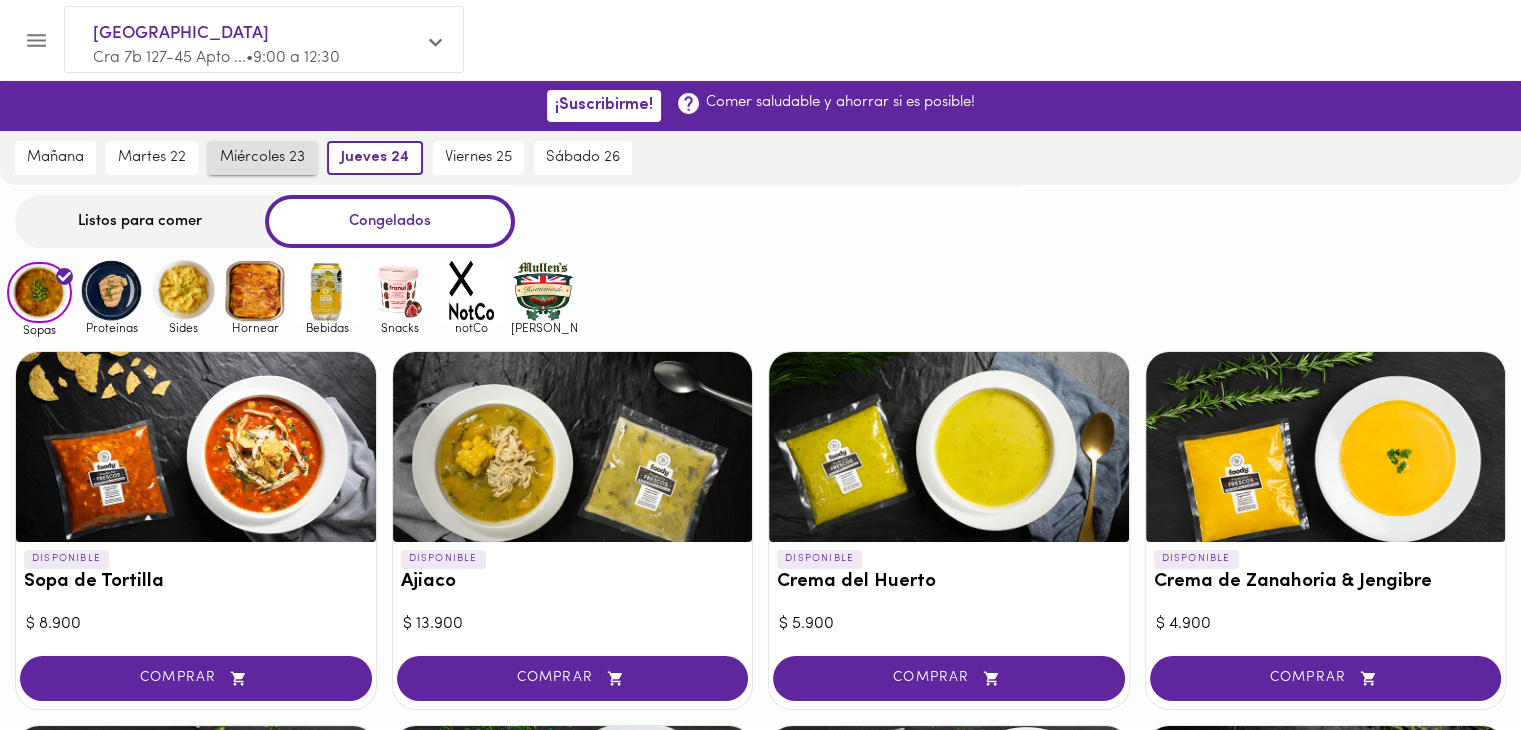 click on "miércoles 23" at bounding box center [262, 158] 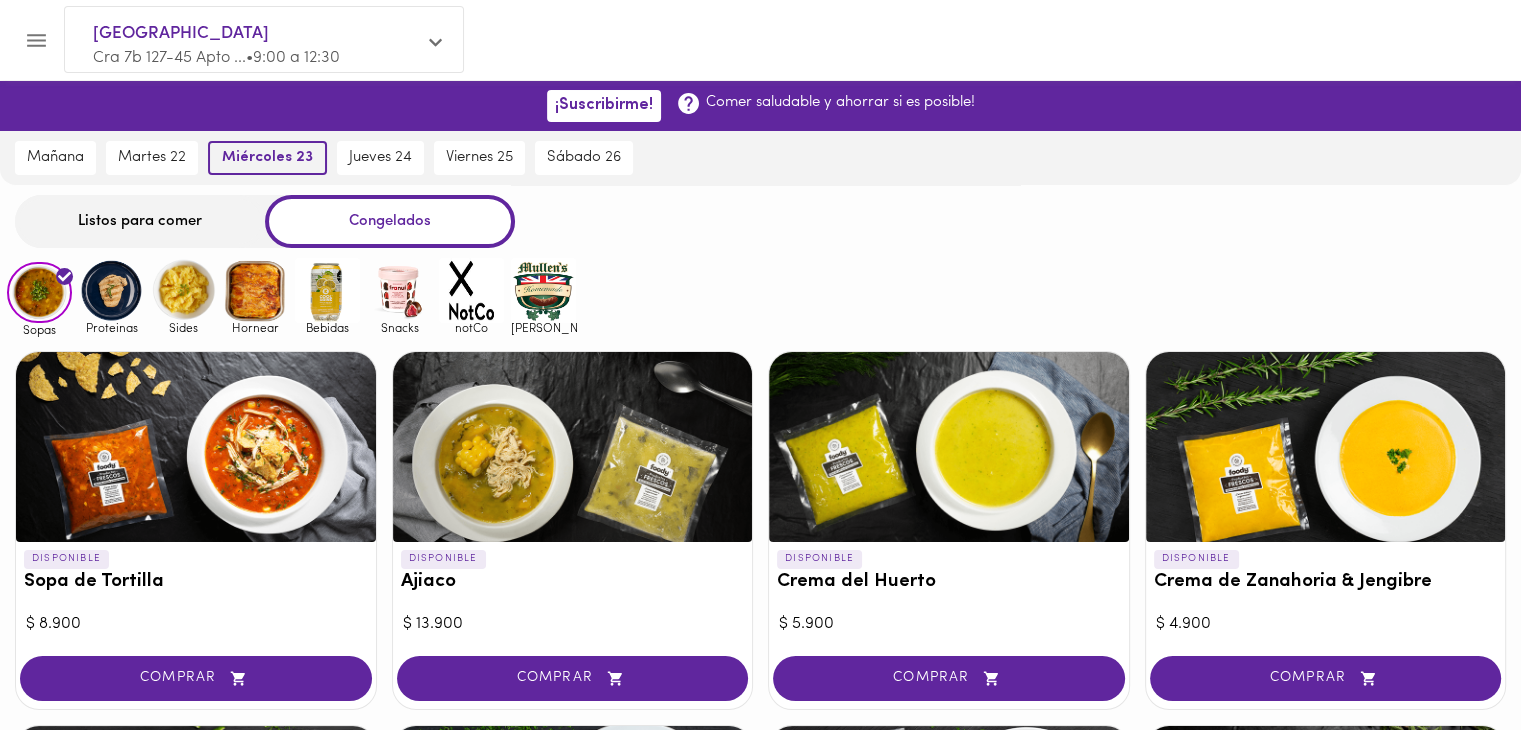 click on "miércoles 23" at bounding box center [267, 158] 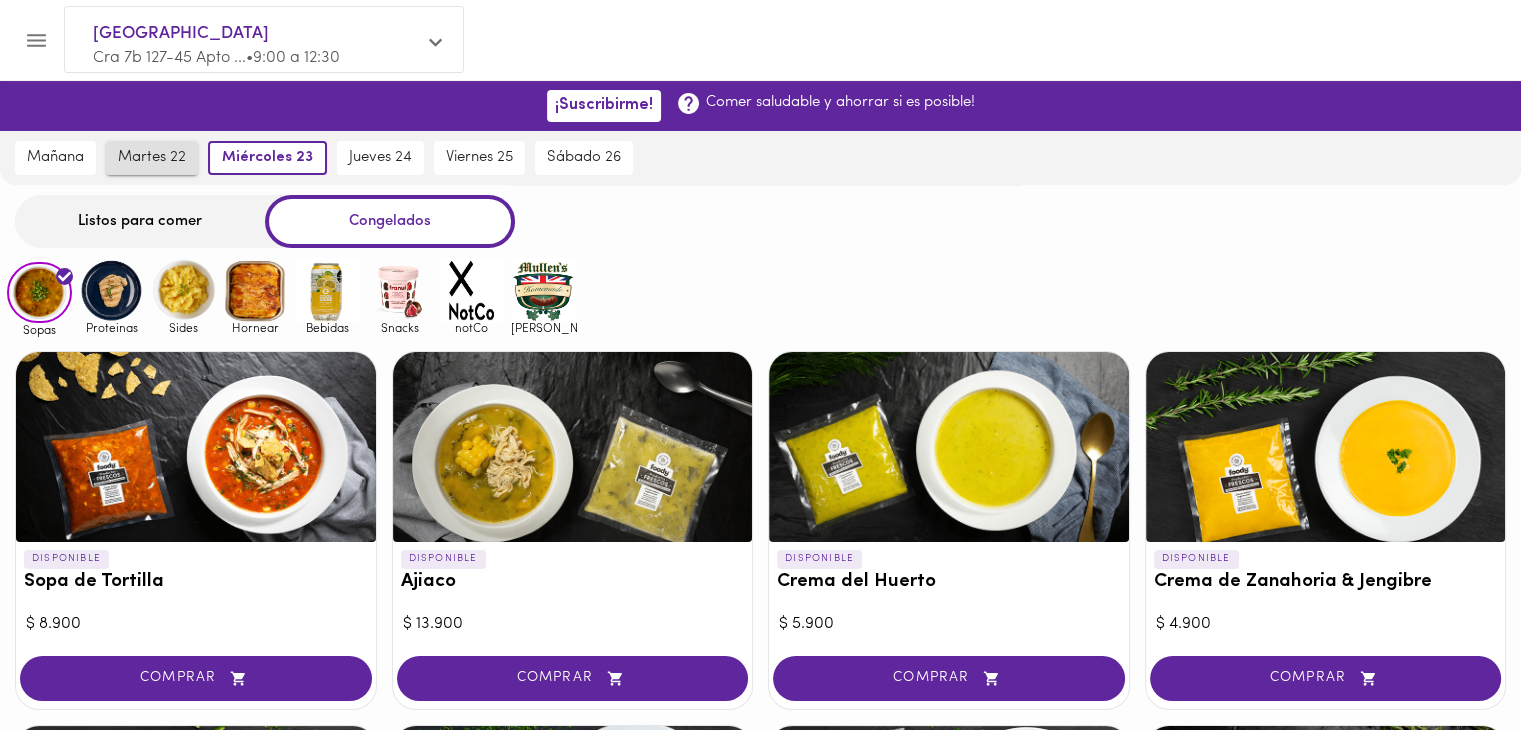 click on "martes 22" at bounding box center (152, 158) 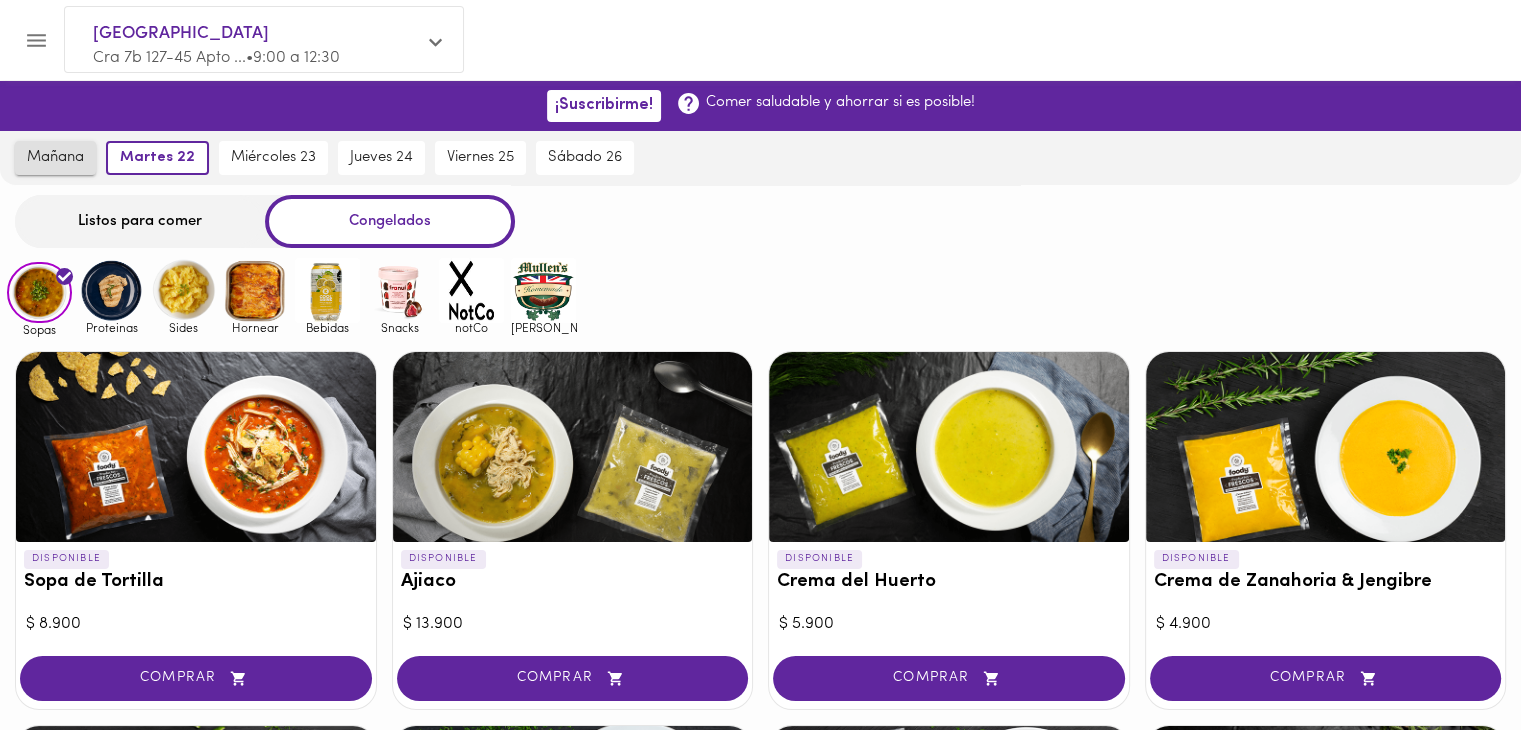click on "mañana" at bounding box center (55, 158) 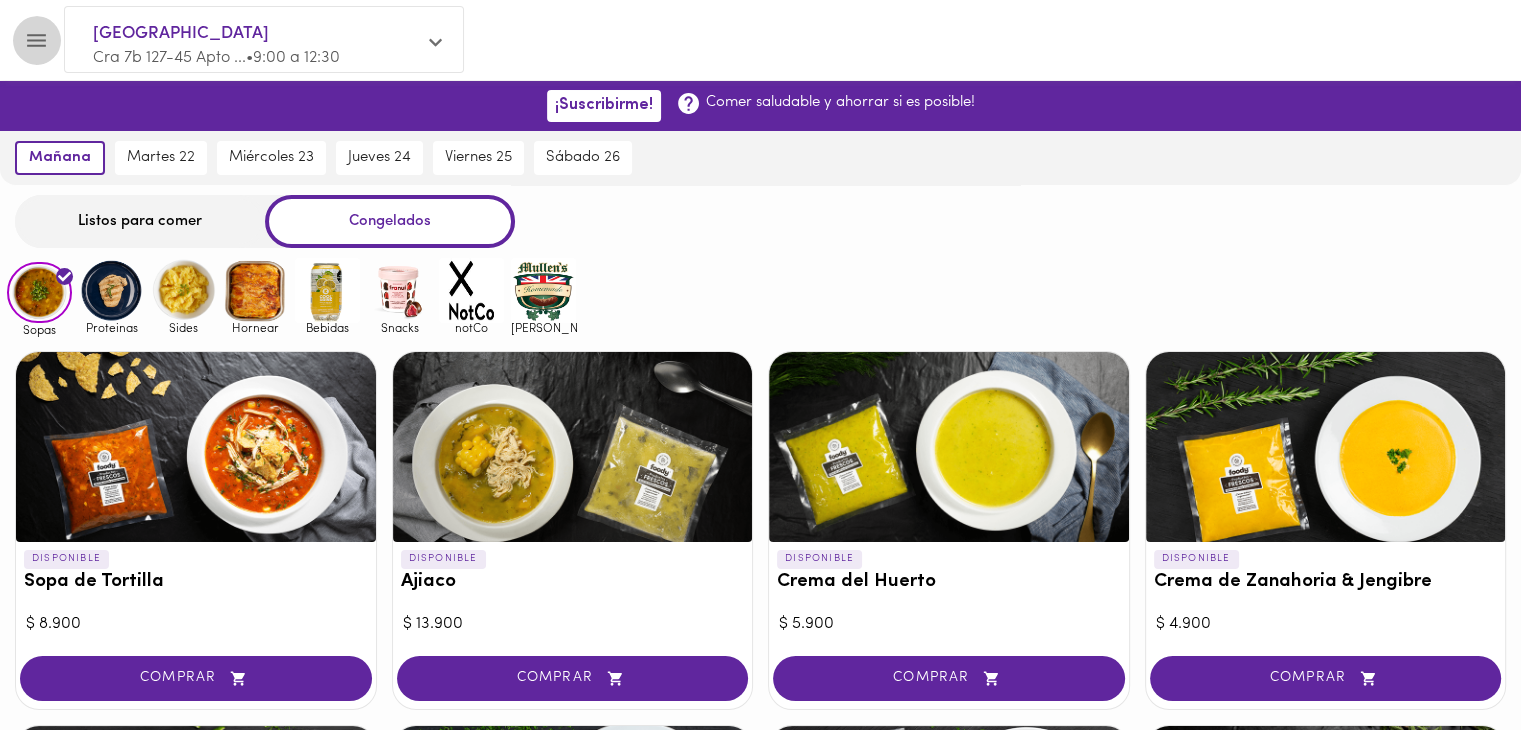 click 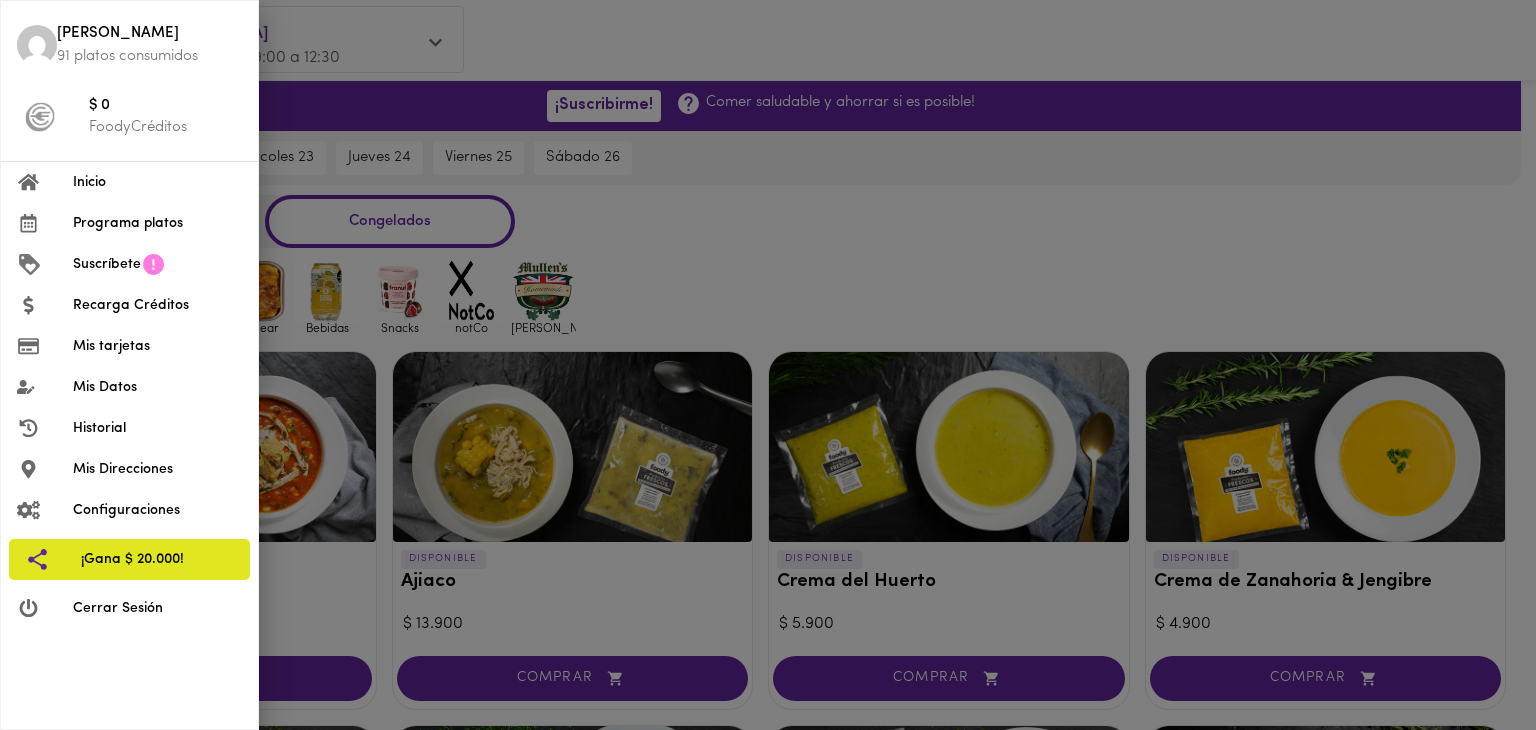 click on "Inicio" at bounding box center [129, 182] 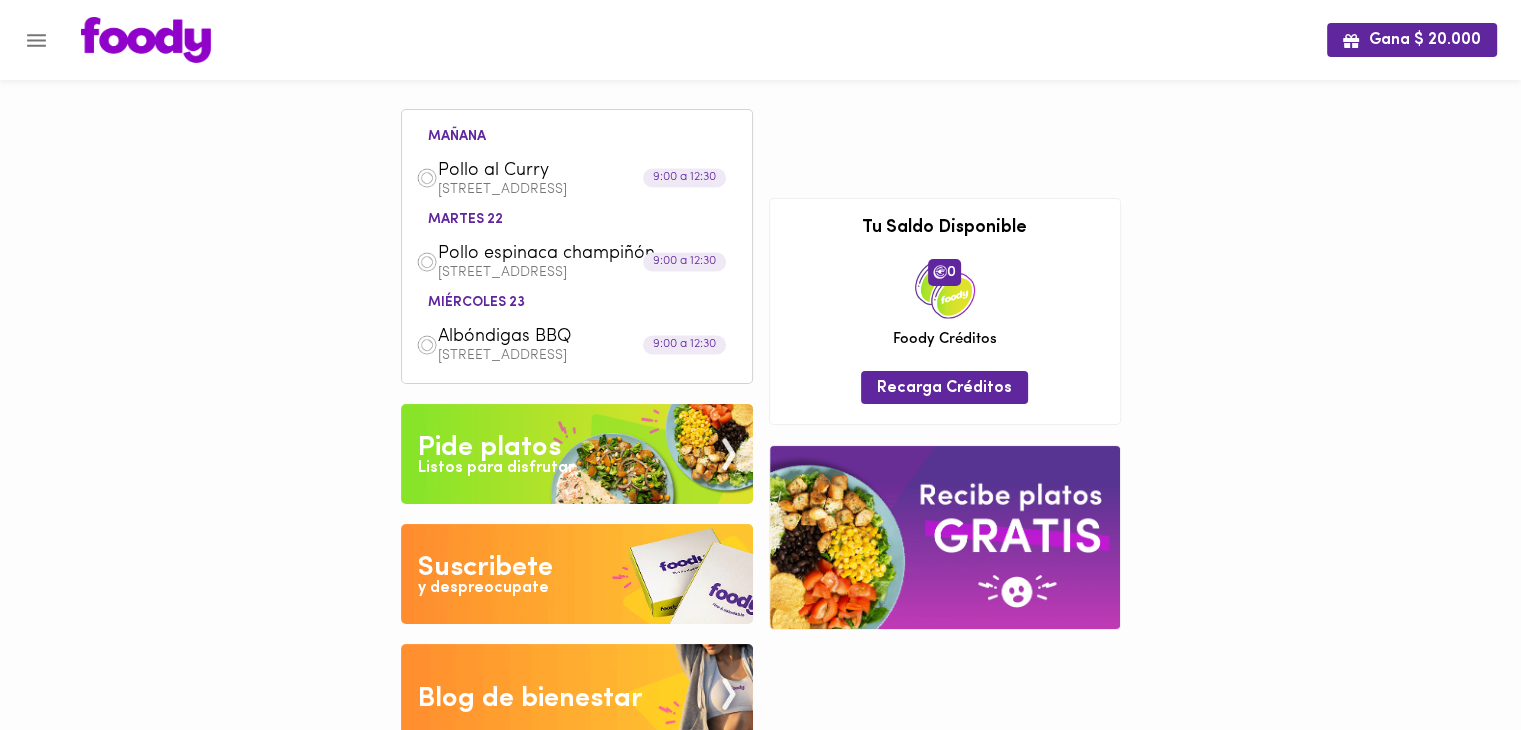 click on "Pide platos" at bounding box center [489, 448] 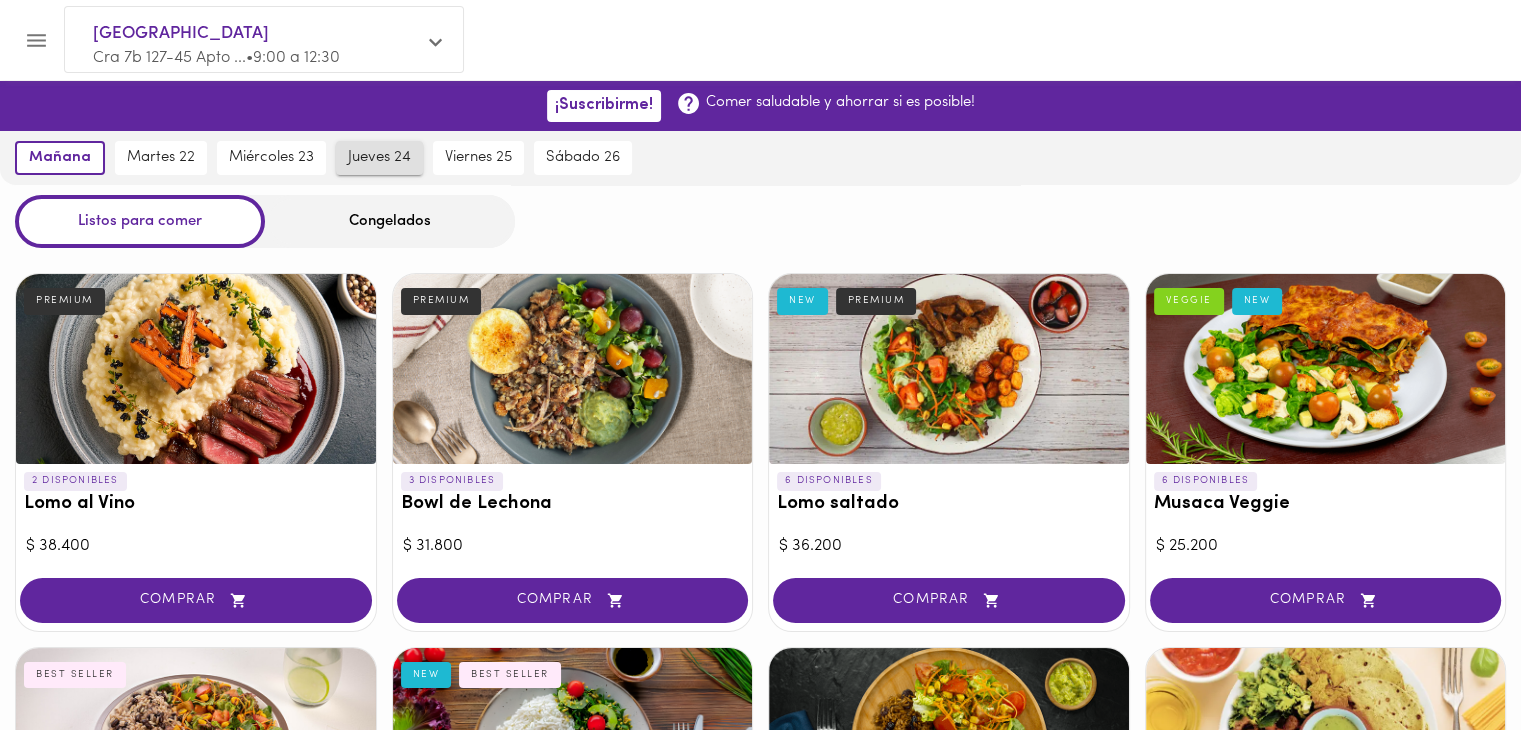 click on "jueves 24" at bounding box center (379, 158) 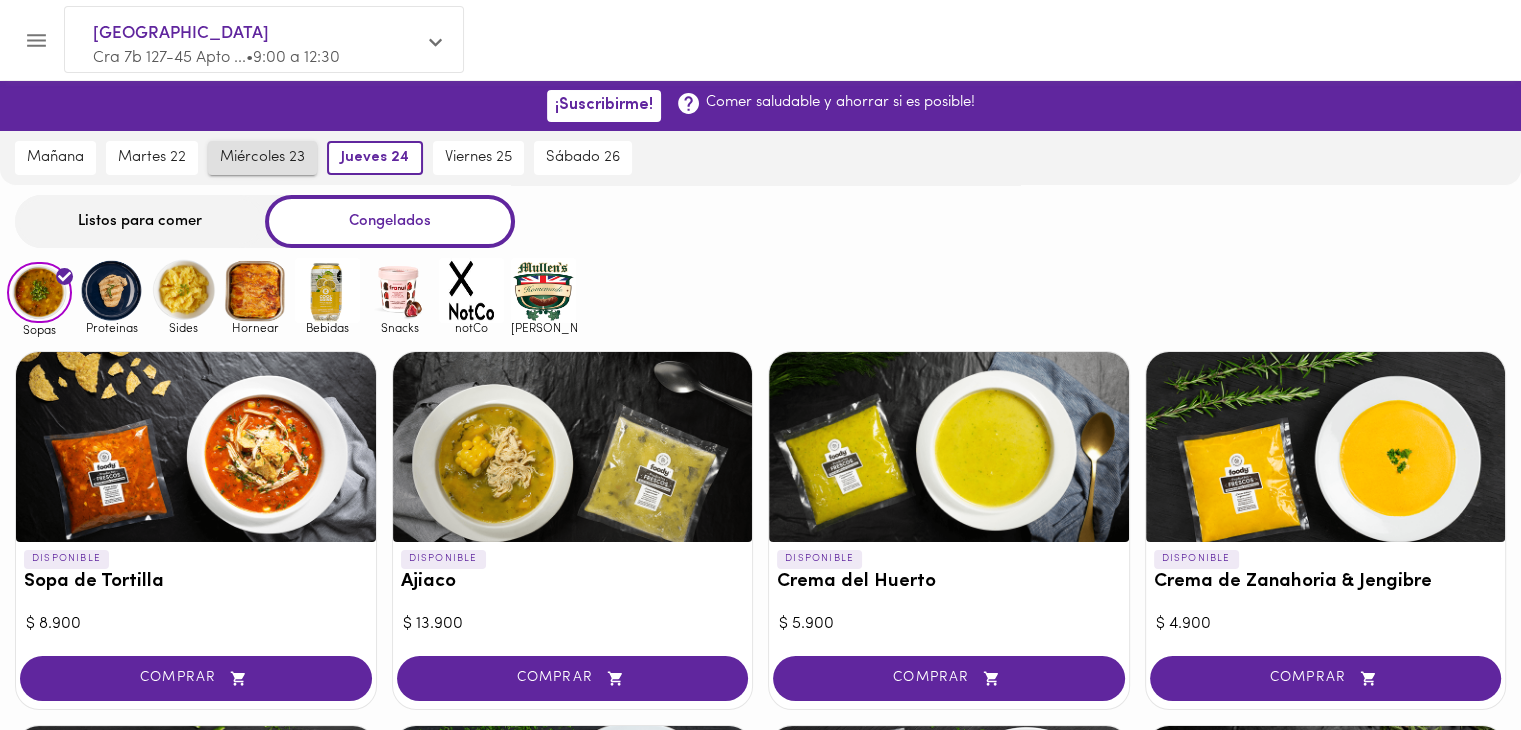 click on "miércoles 23" at bounding box center (262, 158) 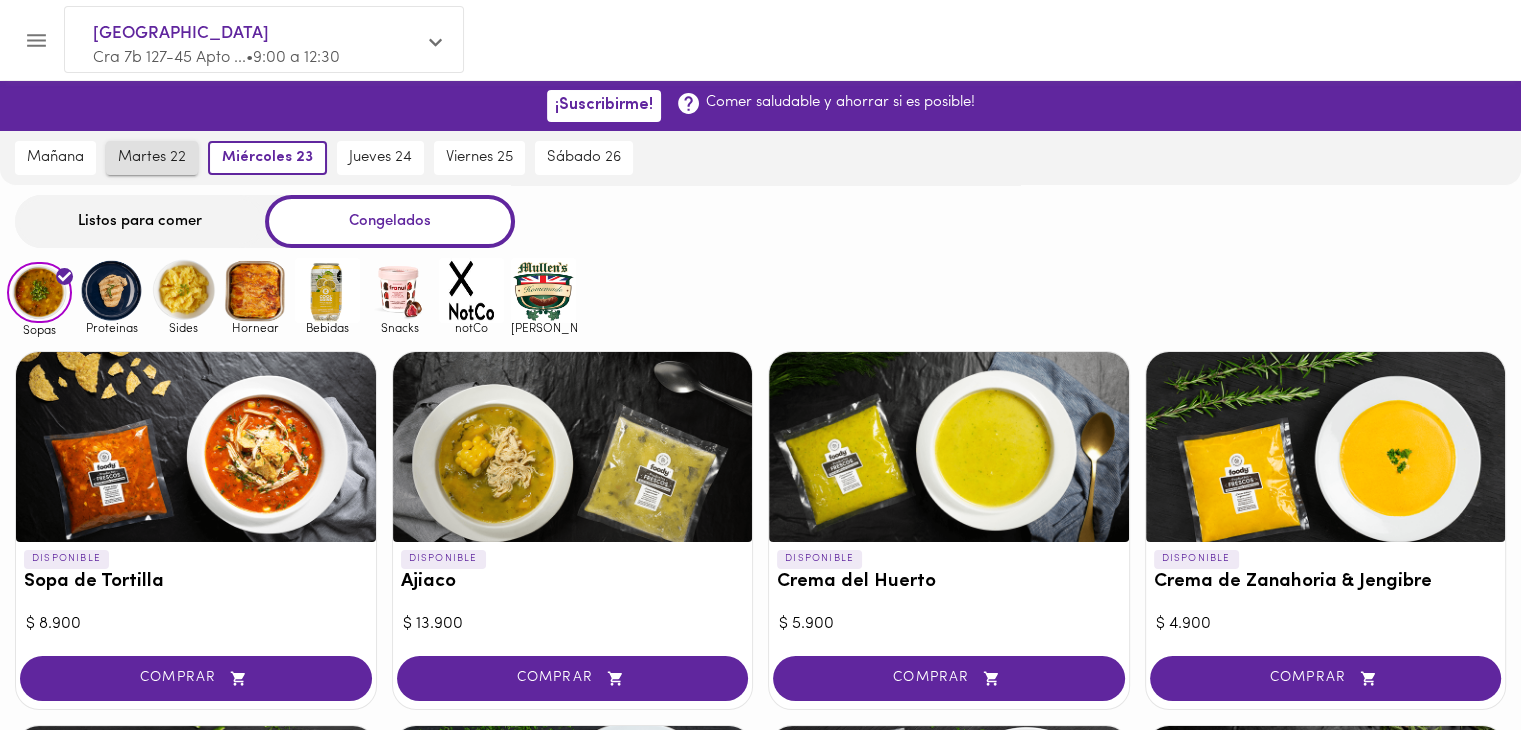 click on "martes 22" at bounding box center [152, 158] 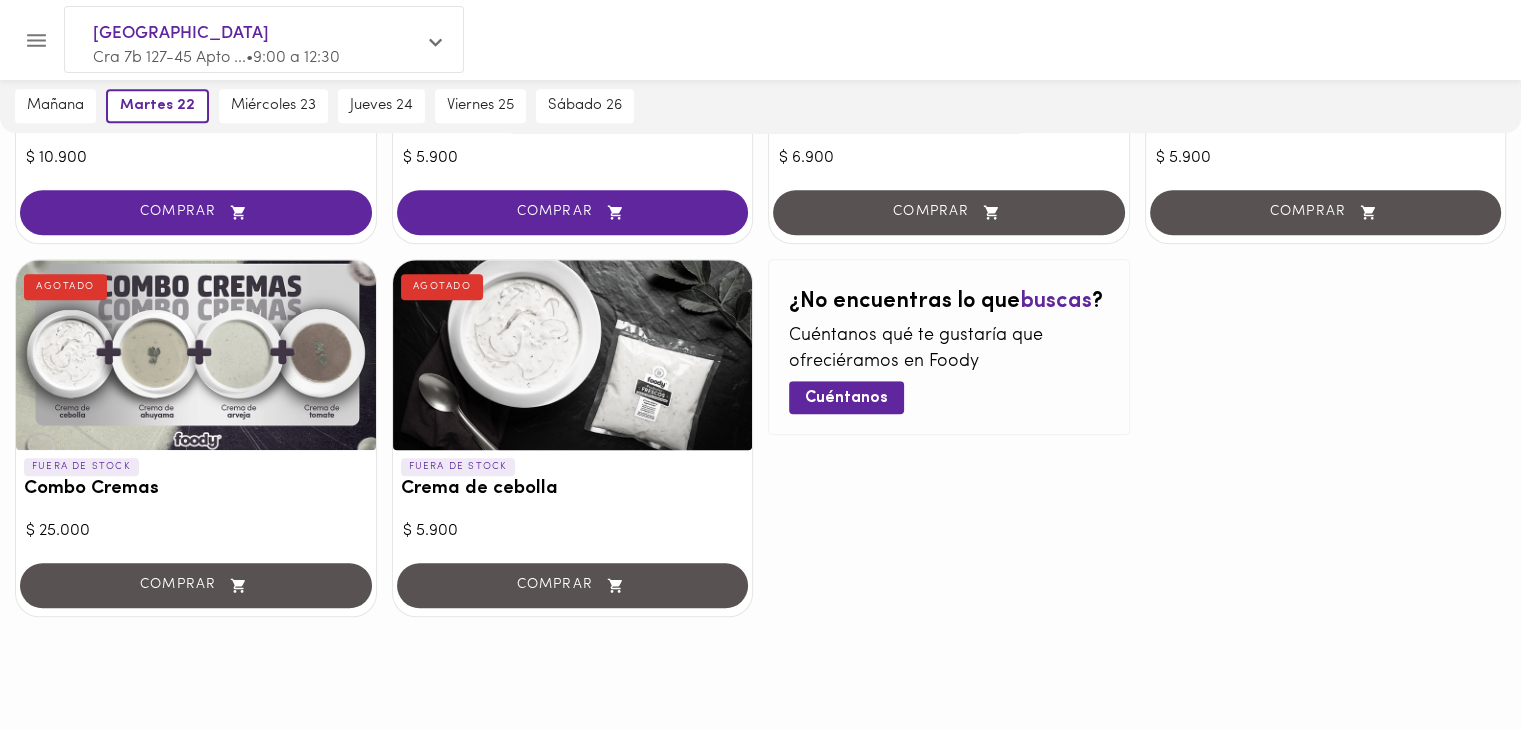 scroll, scrollTop: 0, scrollLeft: 0, axis: both 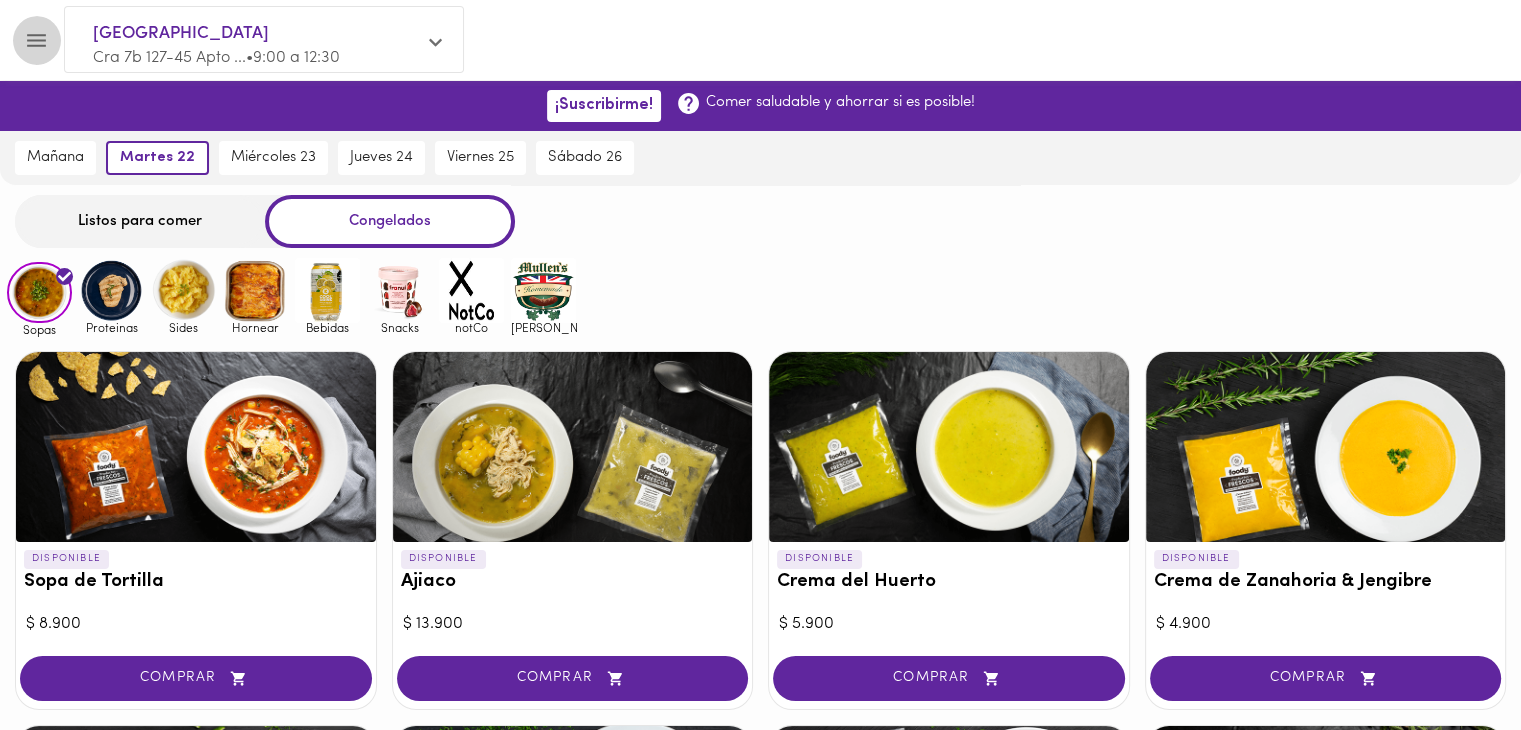 click at bounding box center [36, 40] 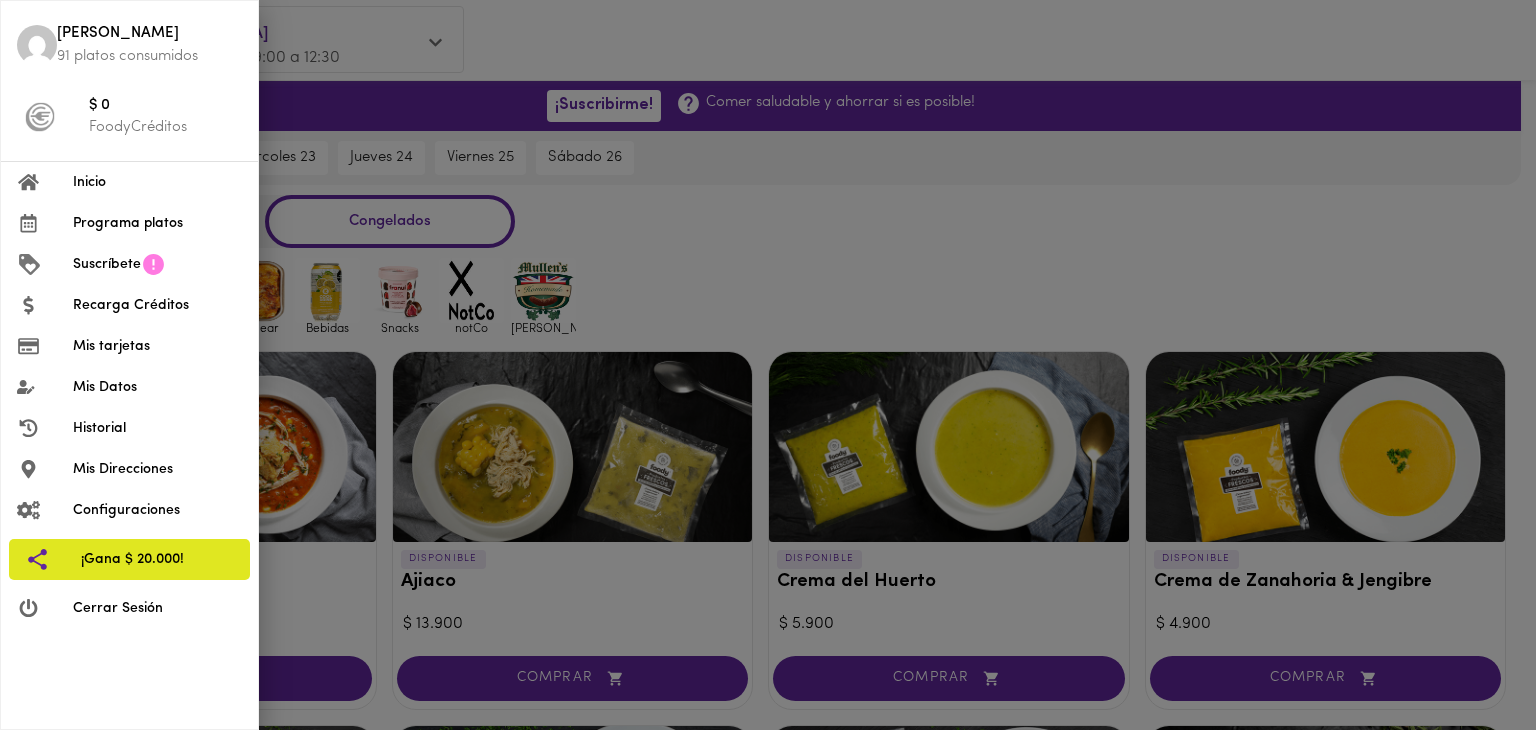 click on "Programa platos" at bounding box center [157, 223] 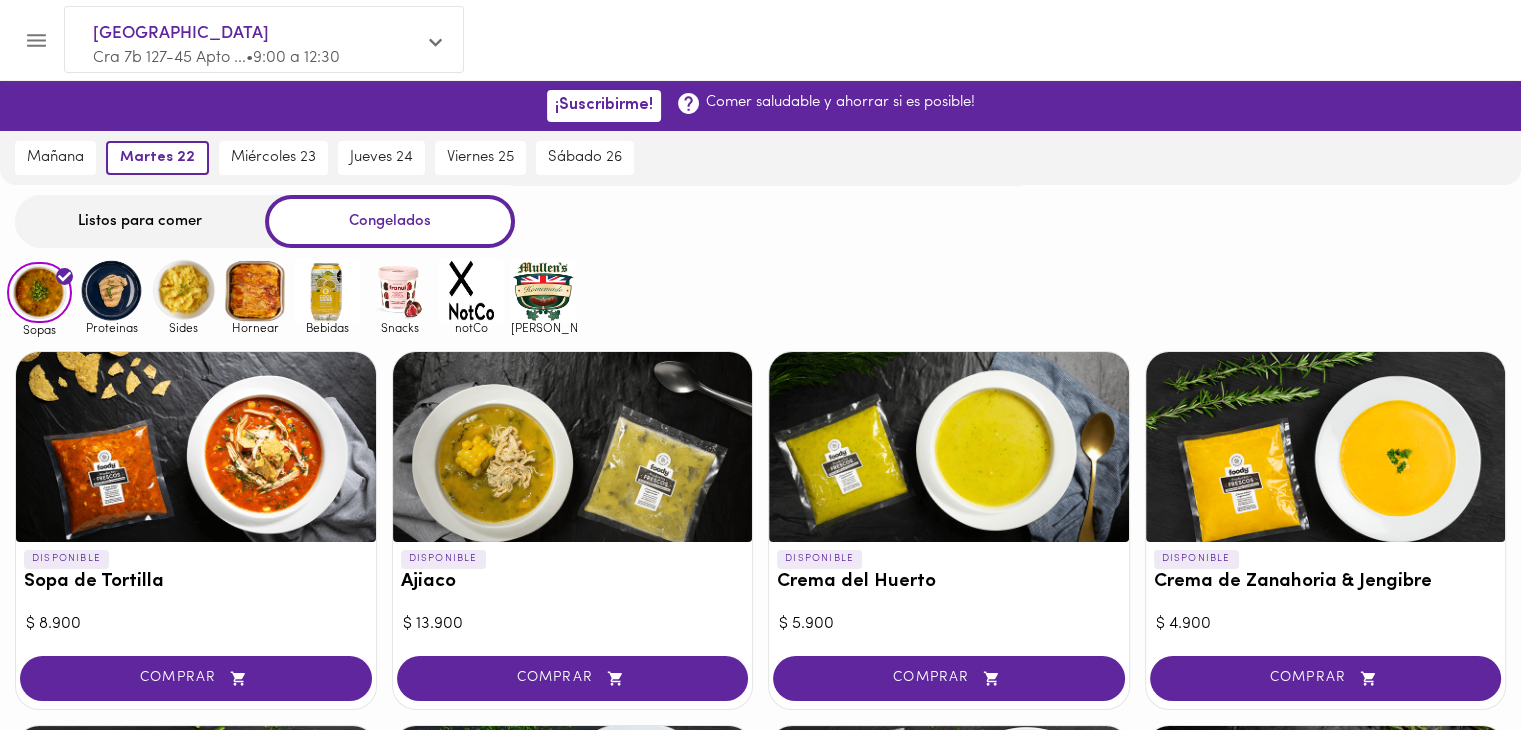 click at bounding box center (438, 44) 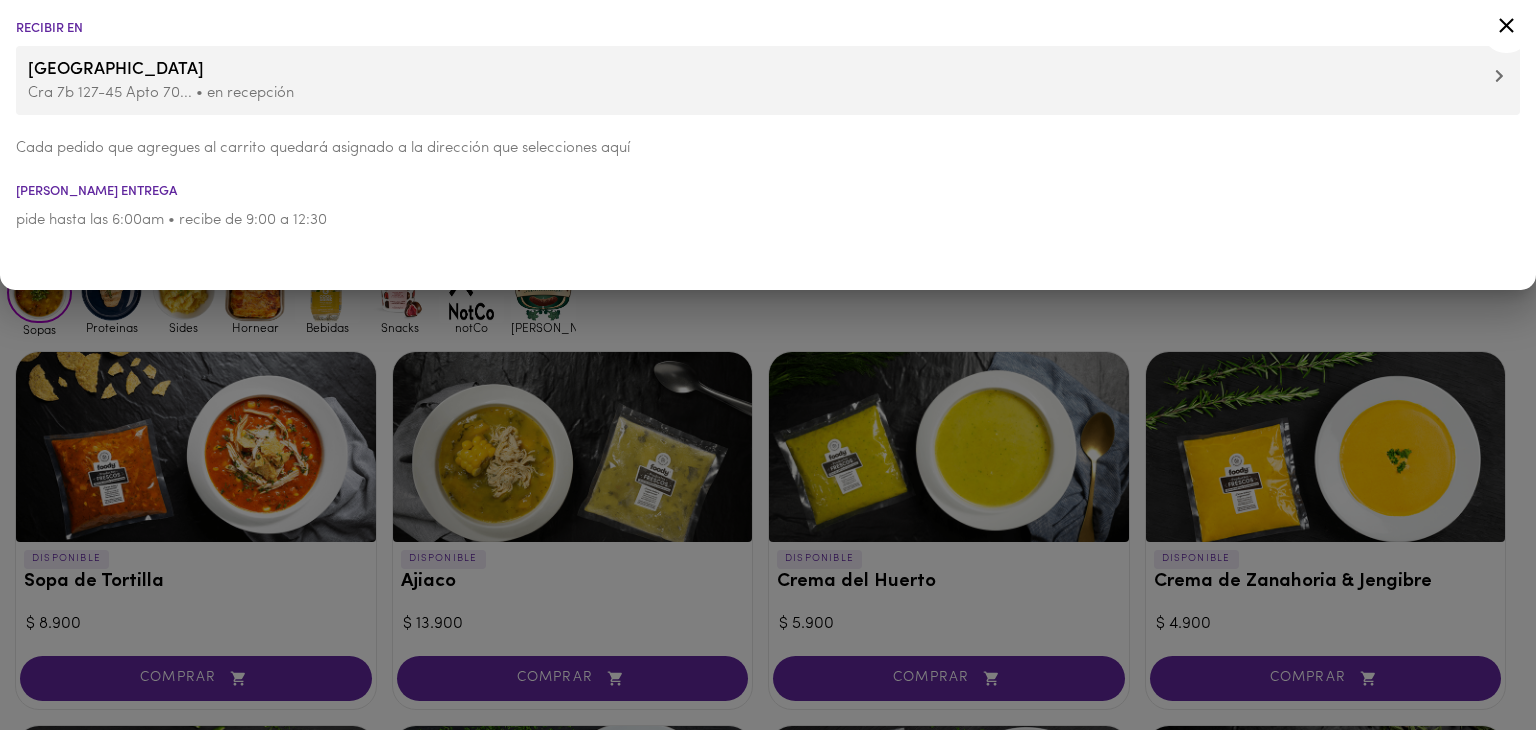 click 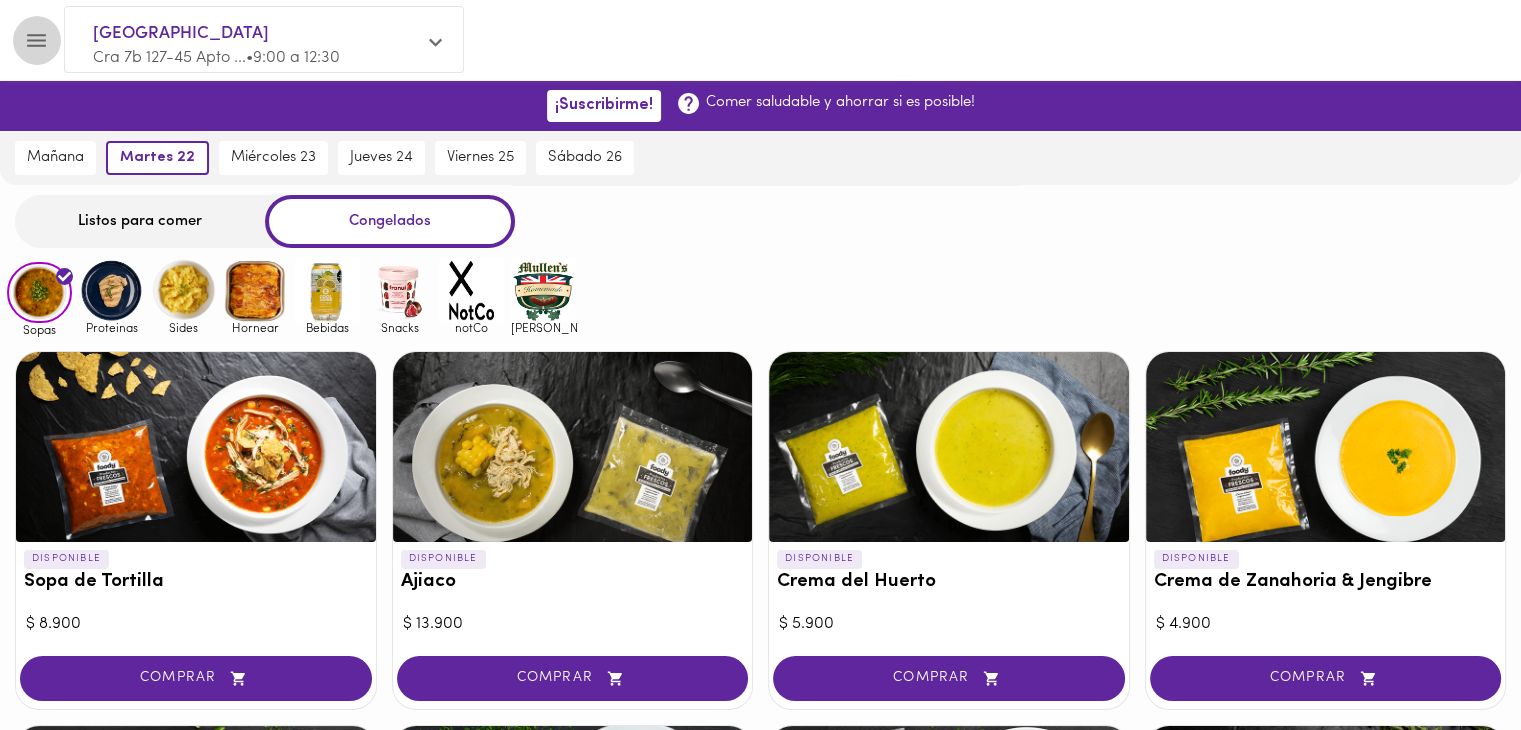 click 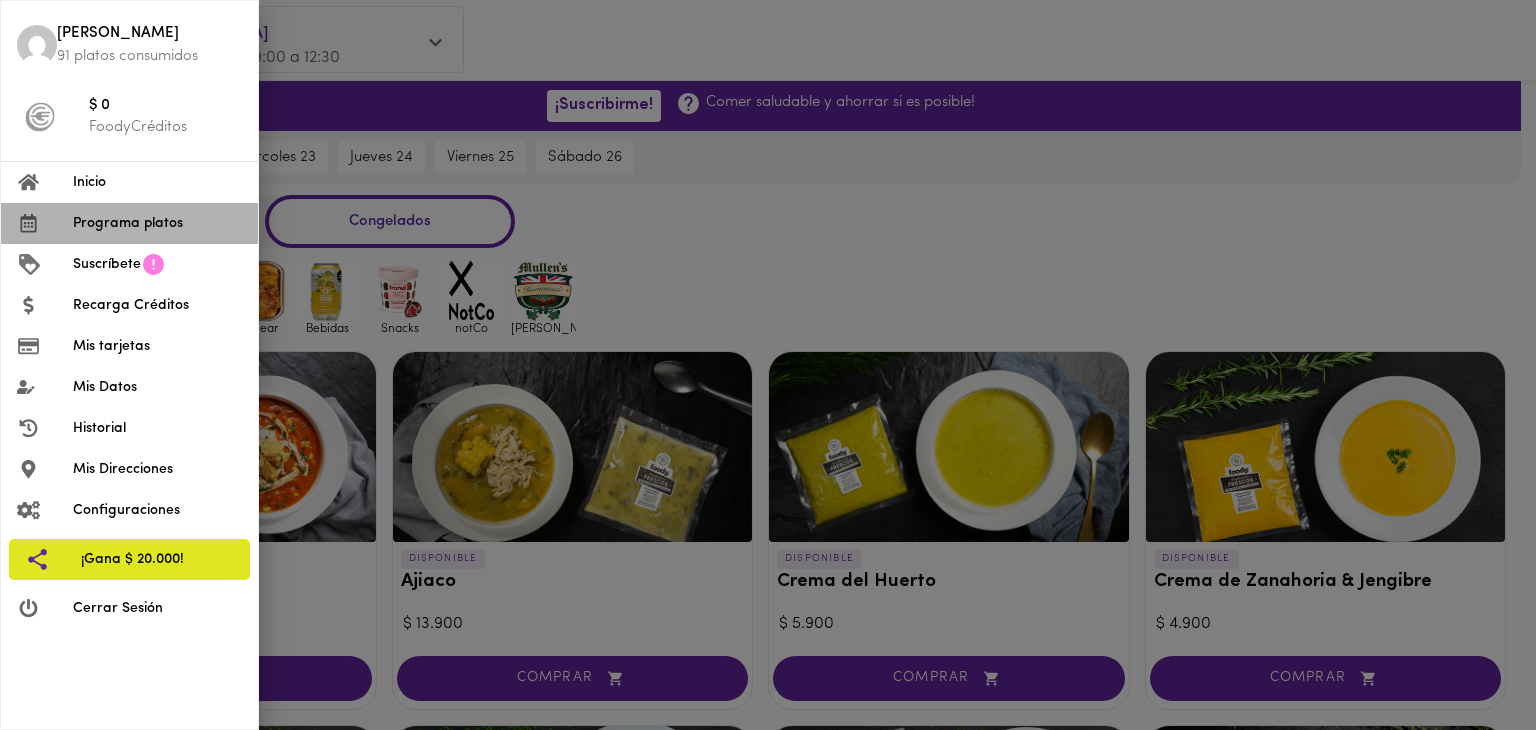 click on "Programa platos" at bounding box center [157, 223] 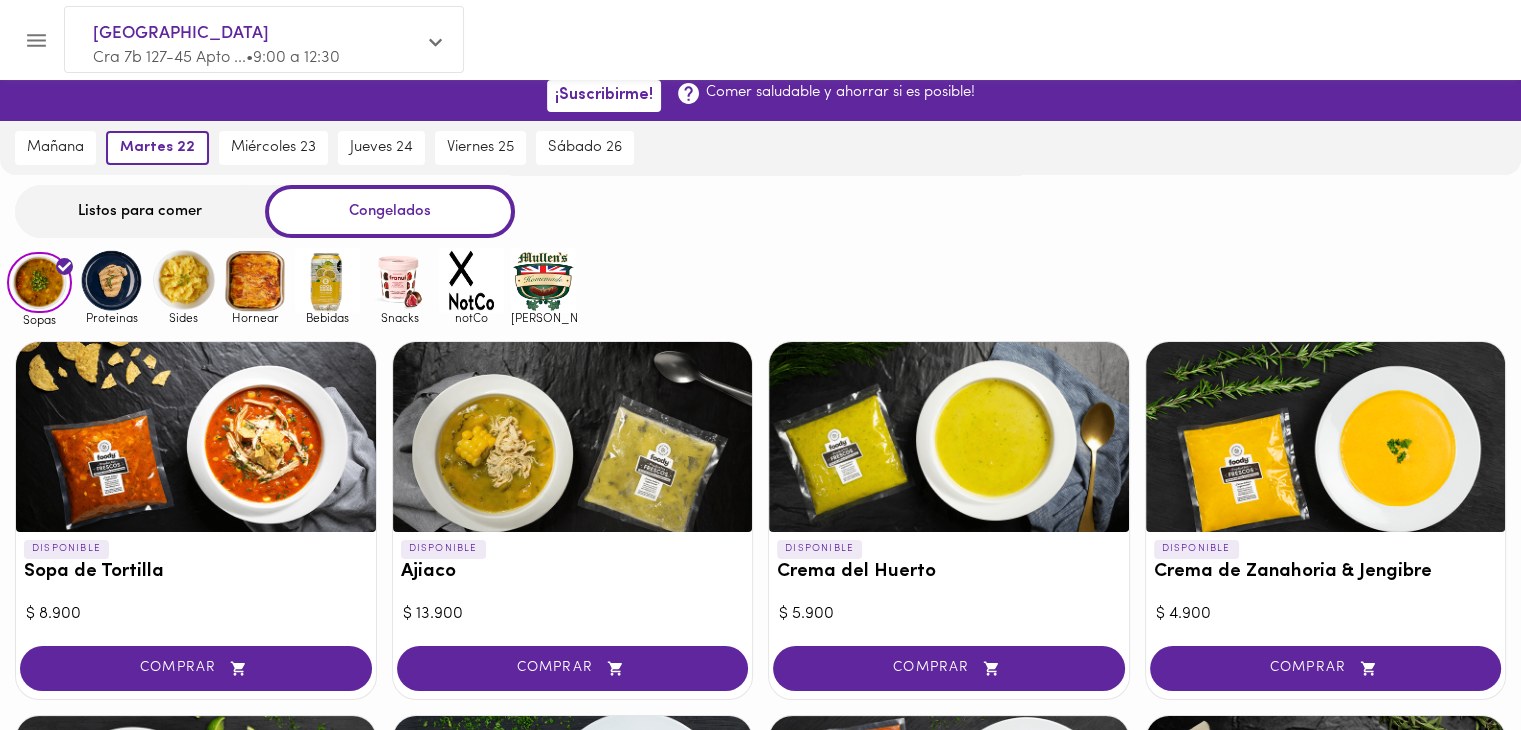 scroll, scrollTop: 0, scrollLeft: 0, axis: both 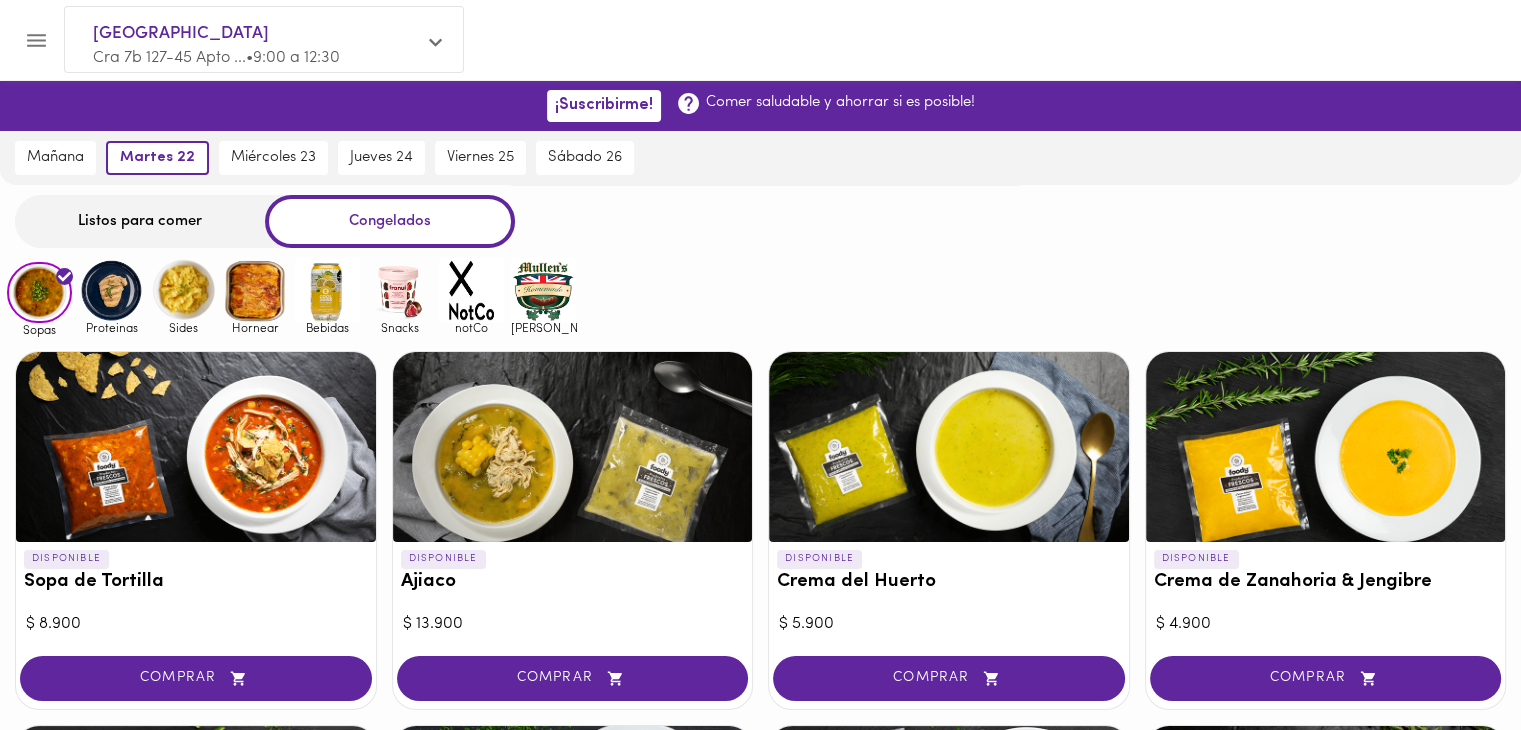 click 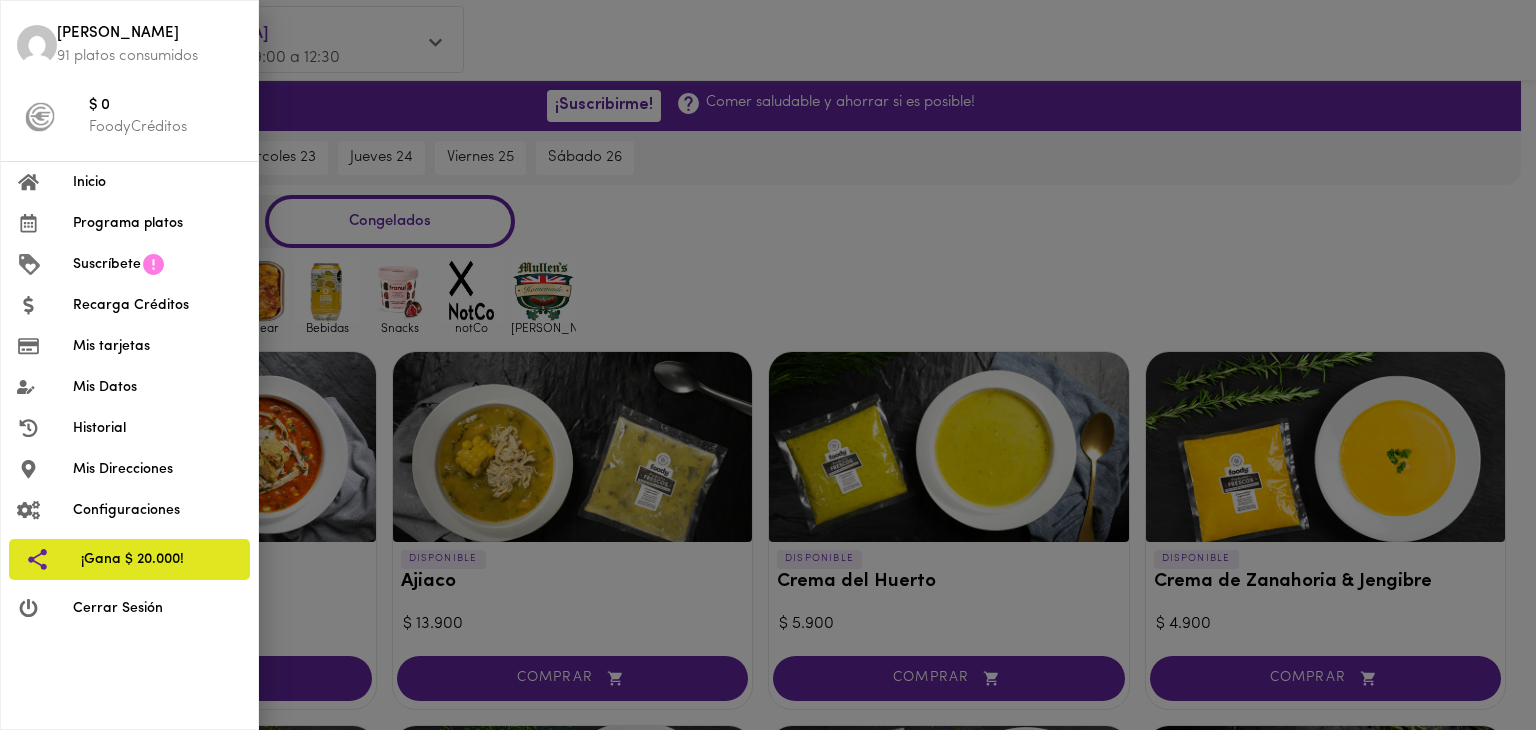 click at bounding box center [768, 365] 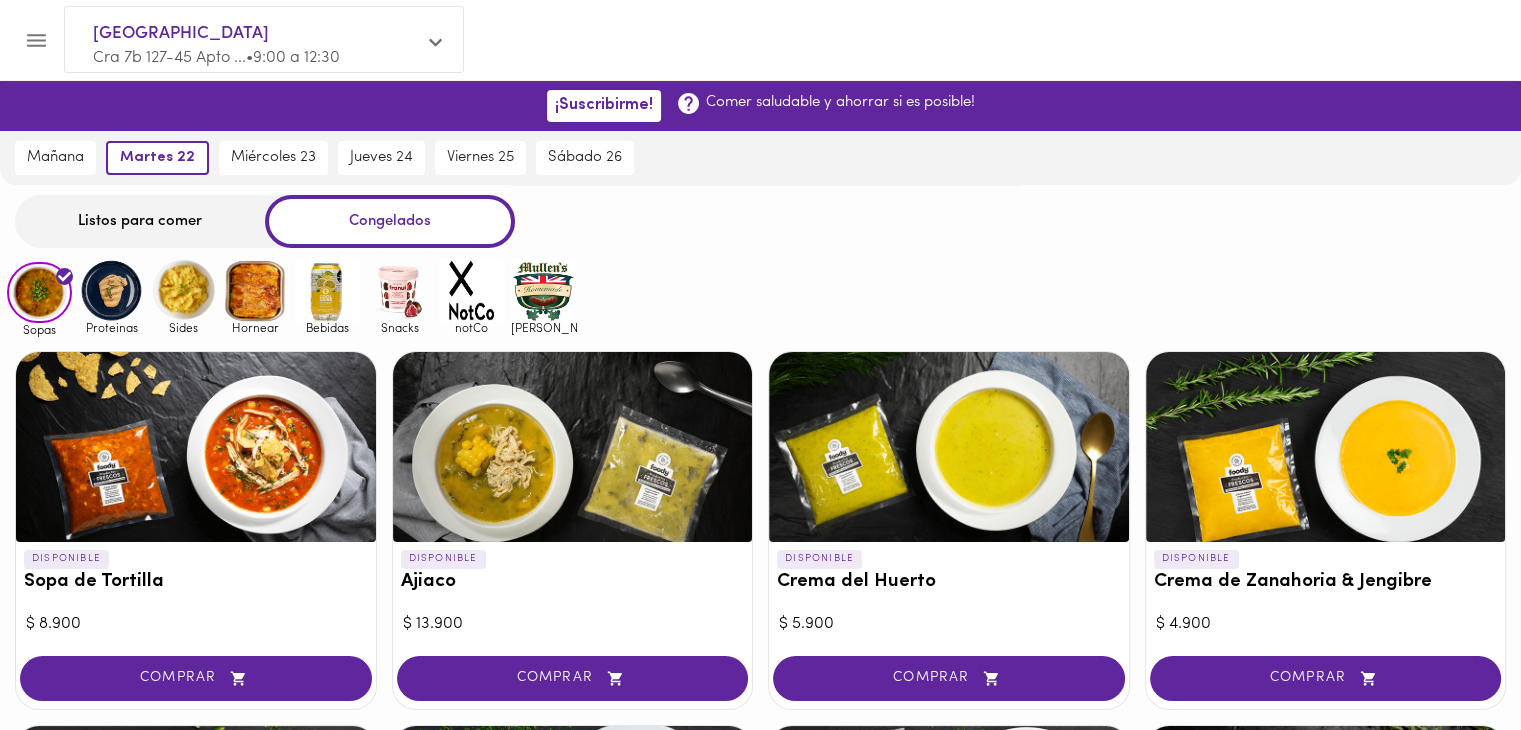 click on "Listos para comer" at bounding box center (140, 221) 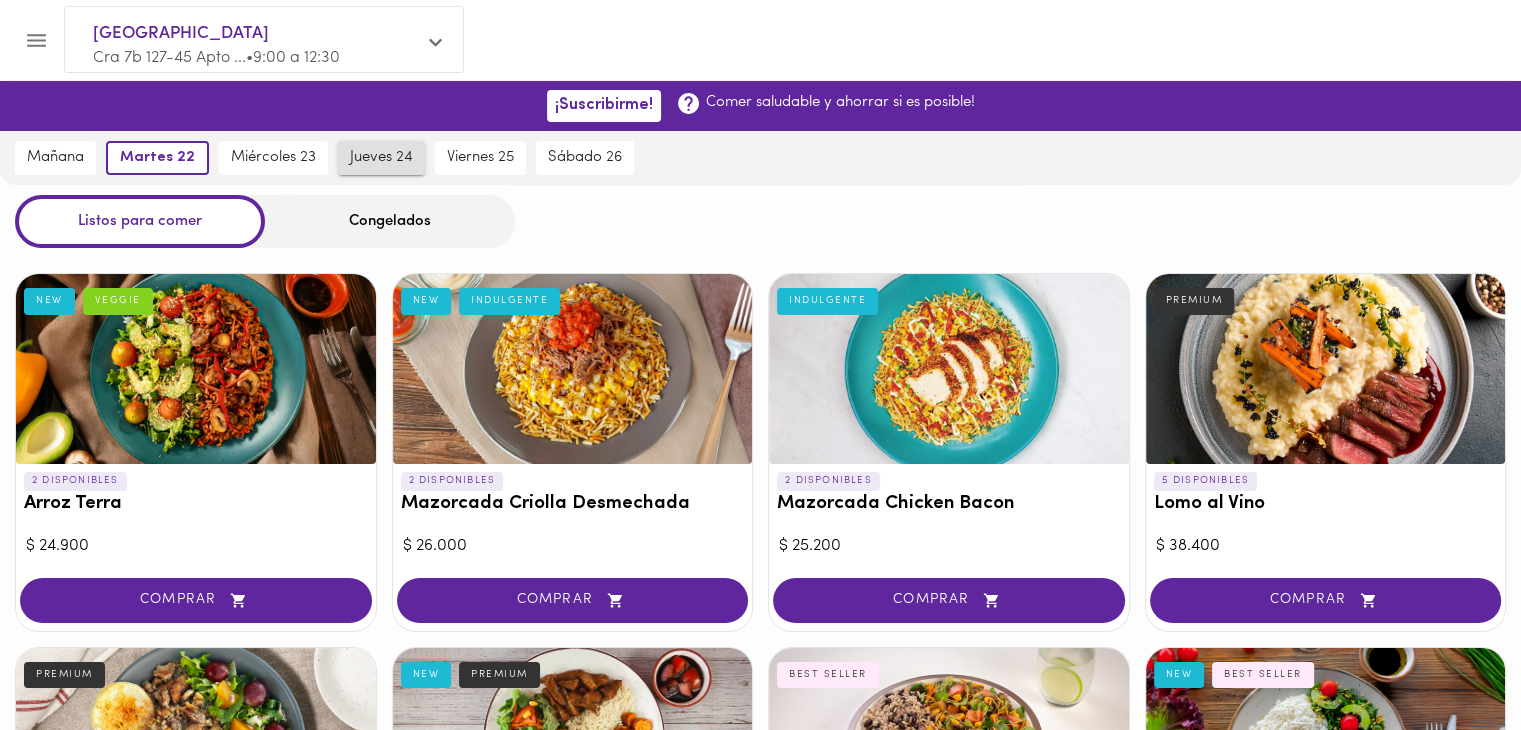 click on "jueves 24" at bounding box center (381, 158) 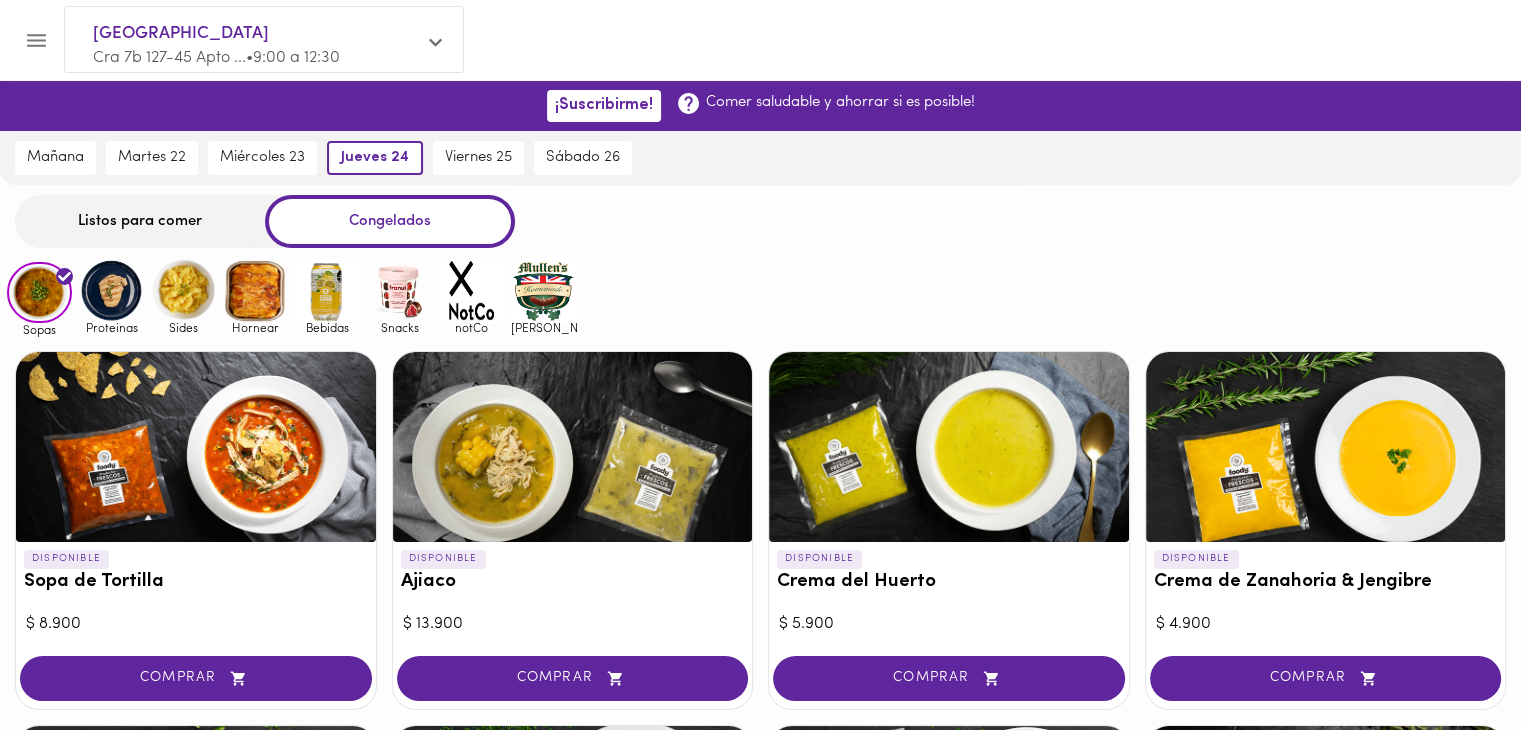 click on "Listos para comer" at bounding box center (140, 221) 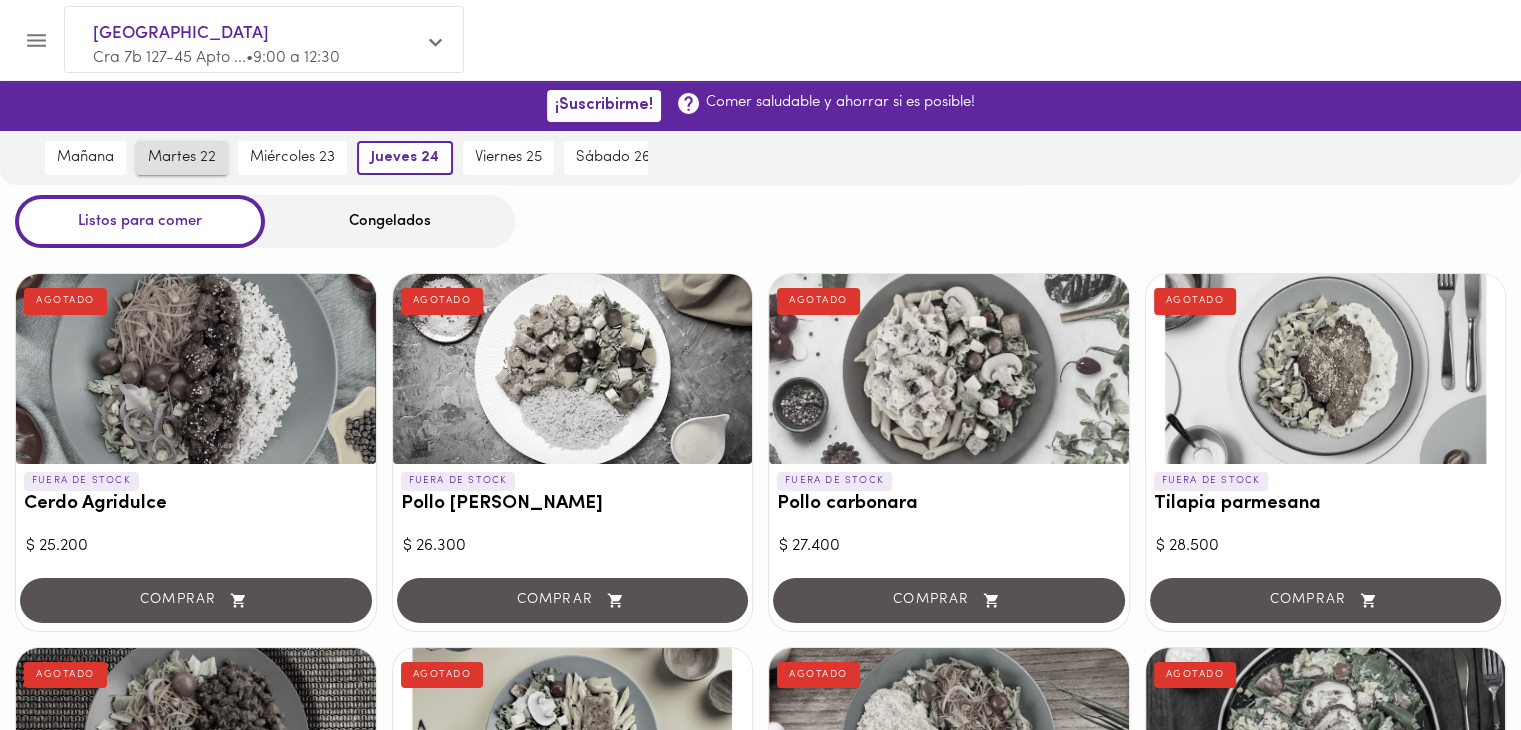 drag, startPoint x: 80, startPoint y: 159, endPoint x: 147, endPoint y: 161, distance: 67.02985 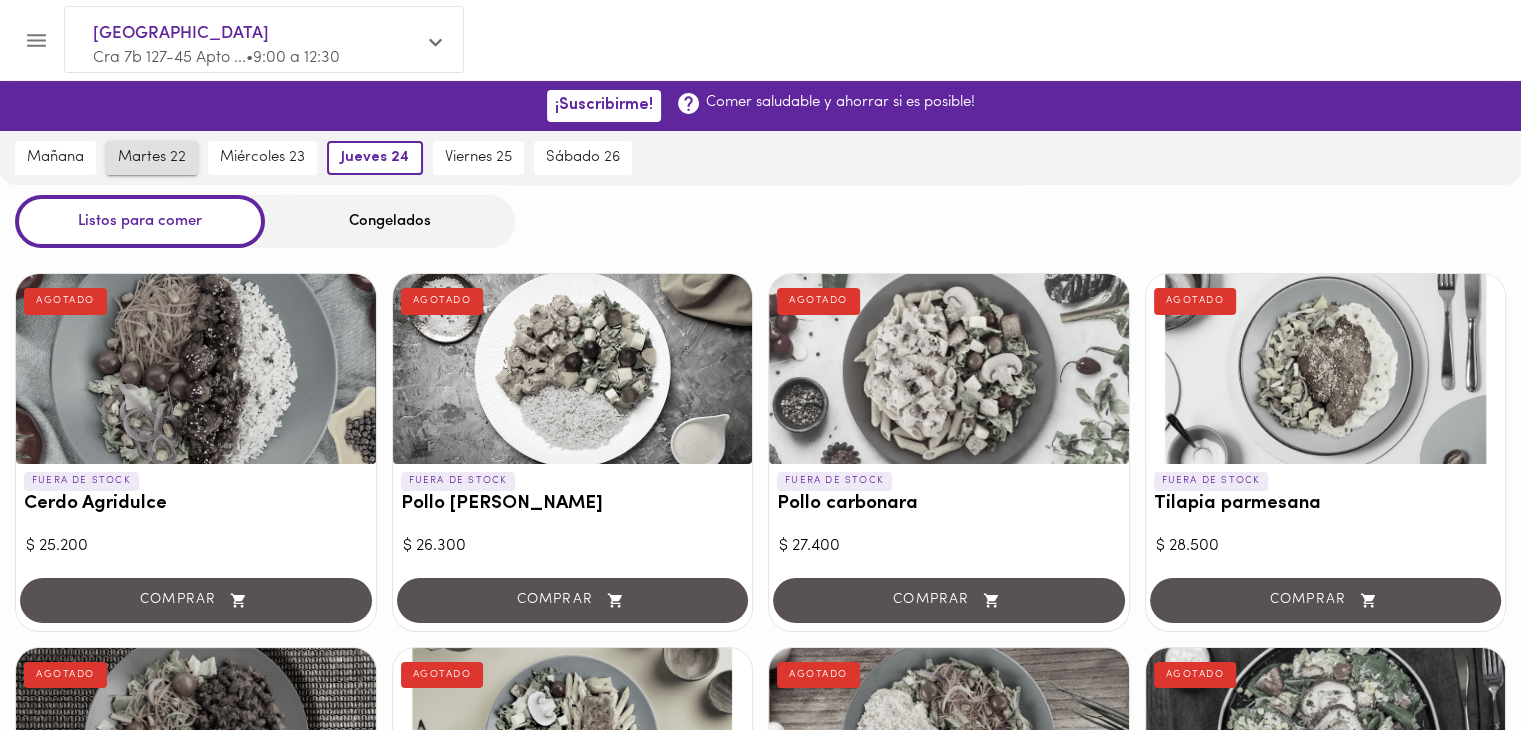 click on "martes 22" at bounding box center [152, 158] 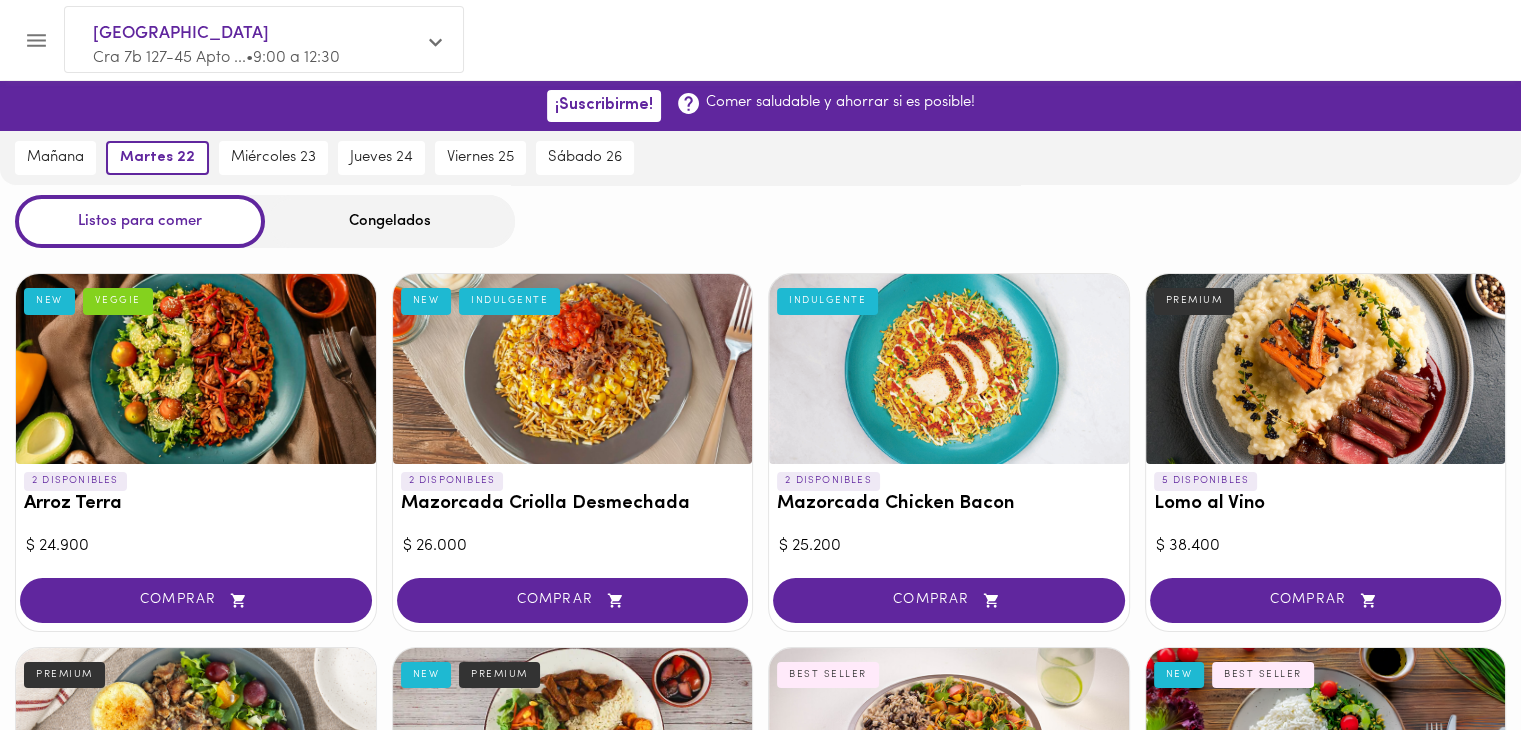 click on "Listos para comer" at bounding box center [140, 221] 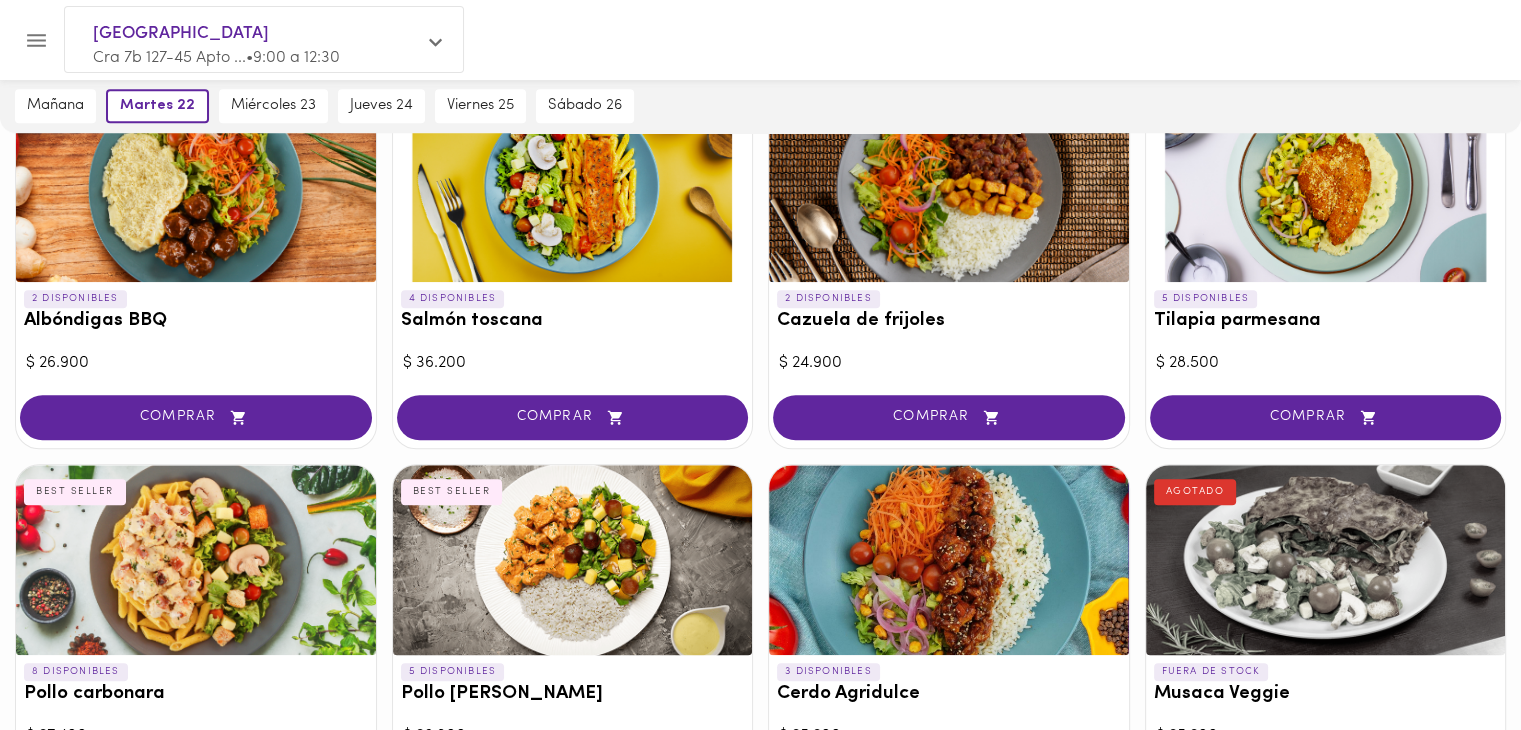 scroll, scrollTop: 0, scrollLeft: 0, axis: both 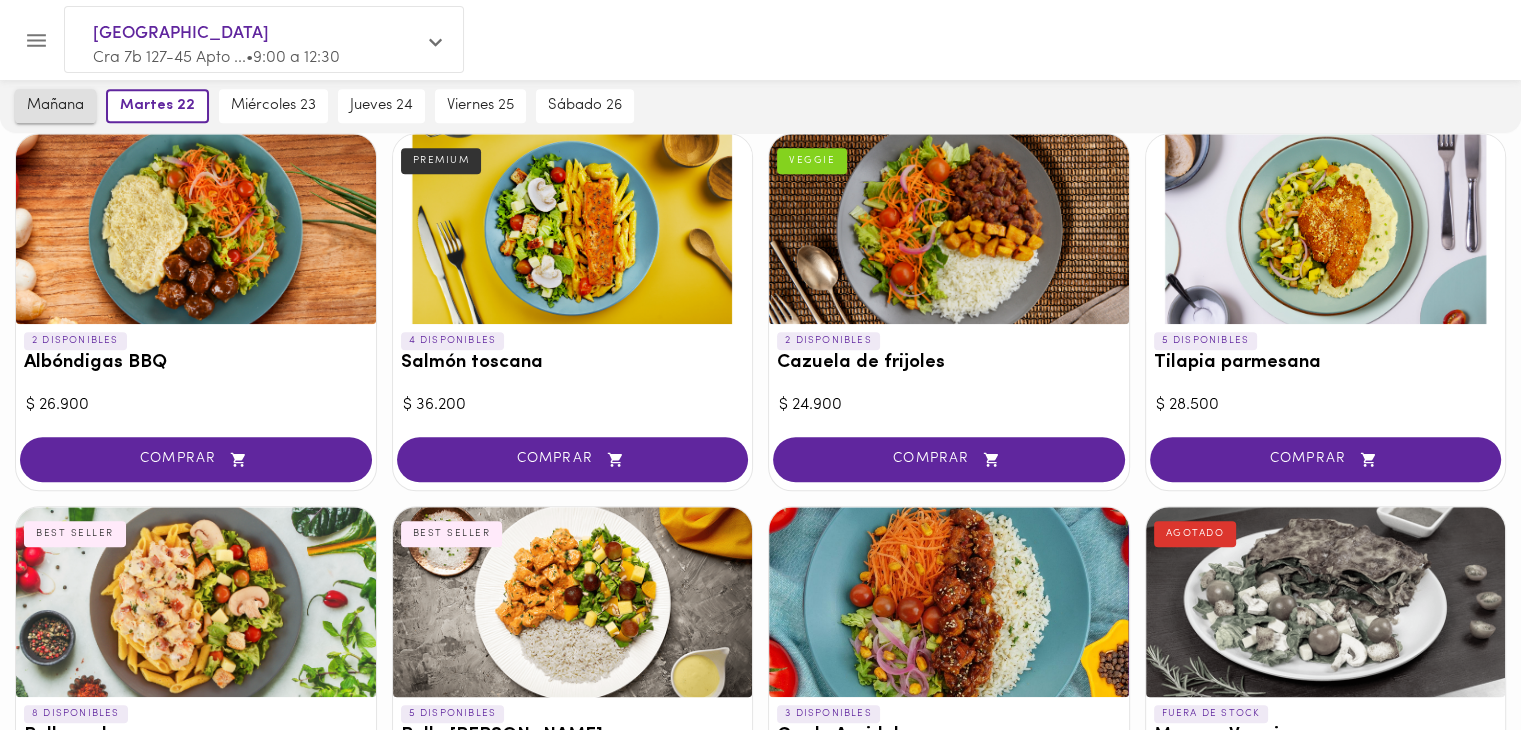 click on "mañana" at bounding box center (55, 106) 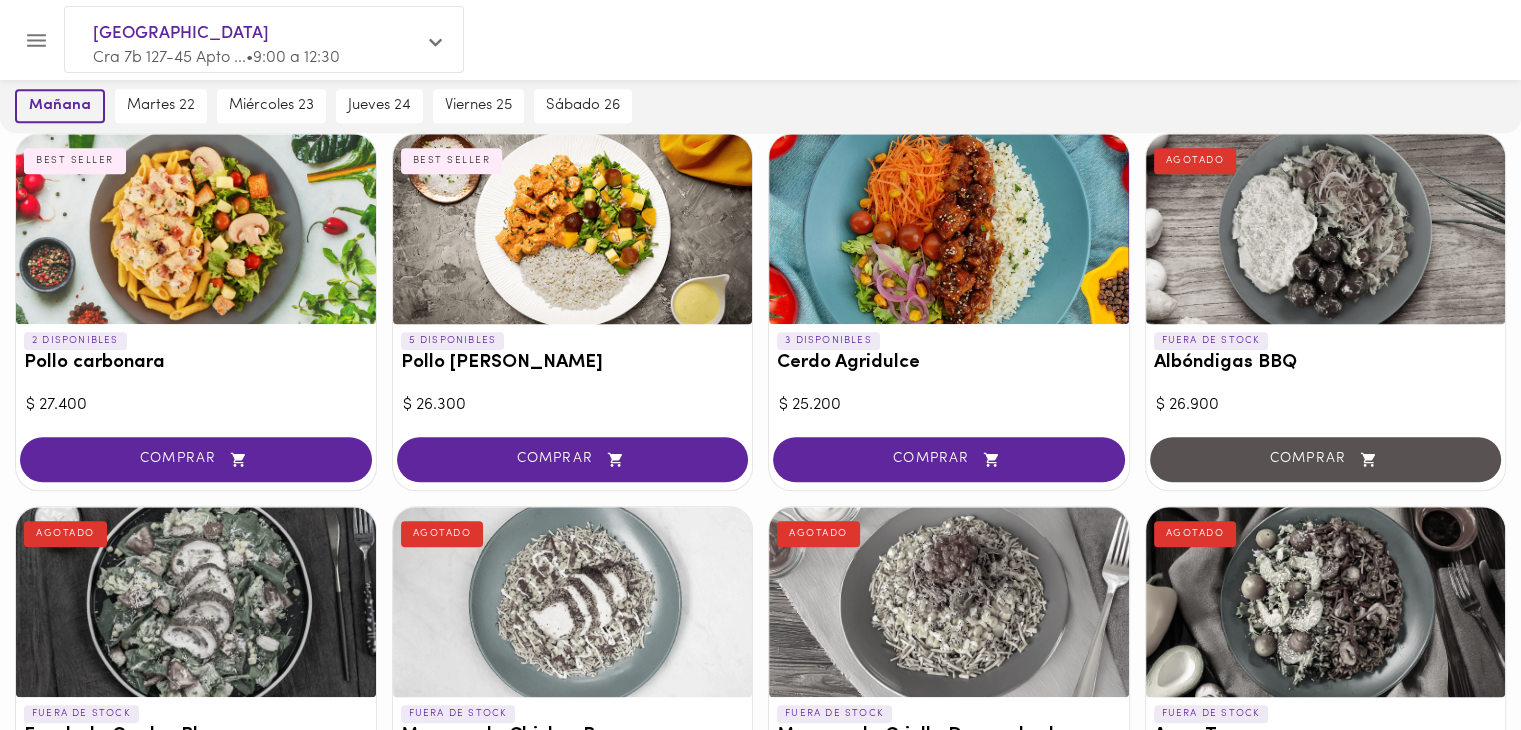 scroll, scrollTop: 0, scrollLeft: 0, axis: both 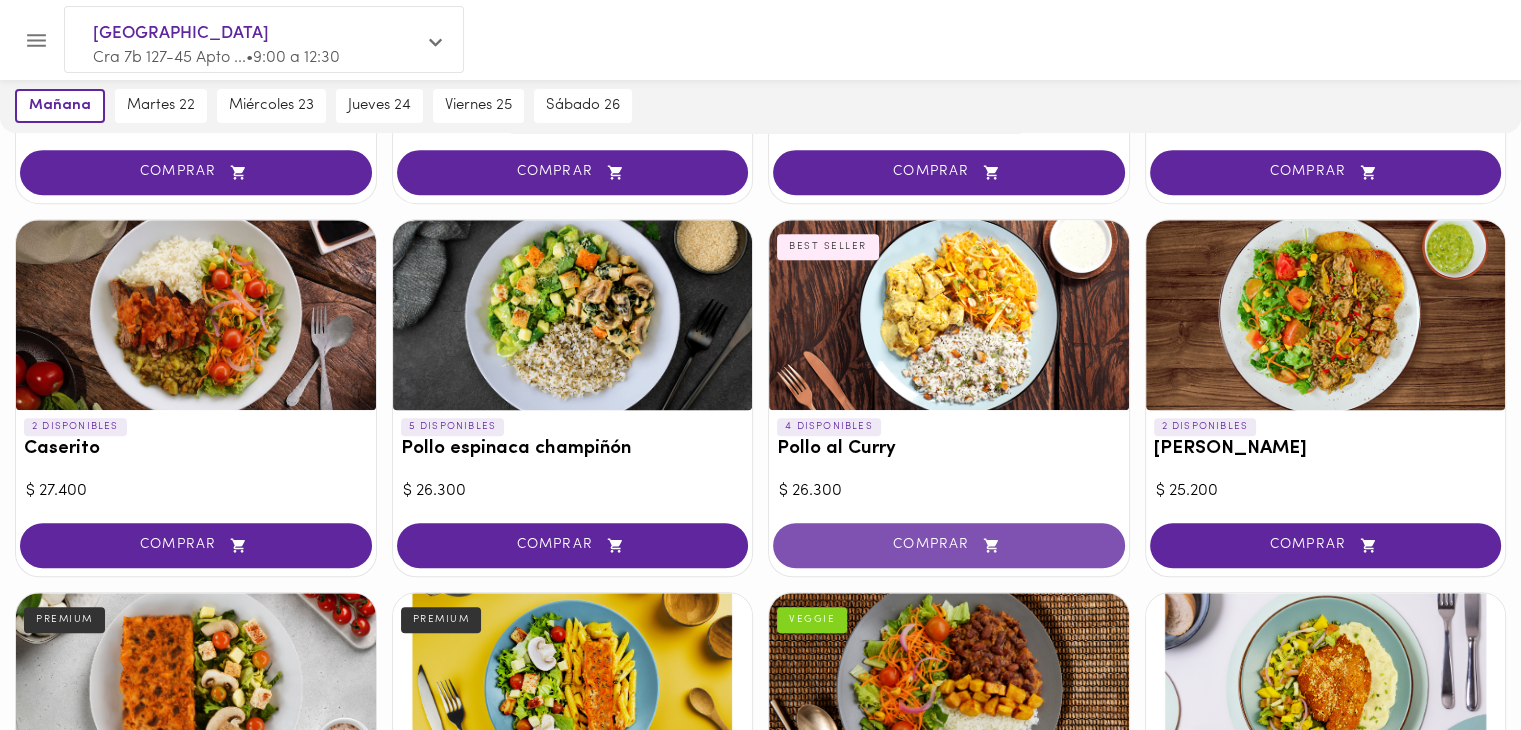 click on "COMPRAR" at bounding box center (949, 545) 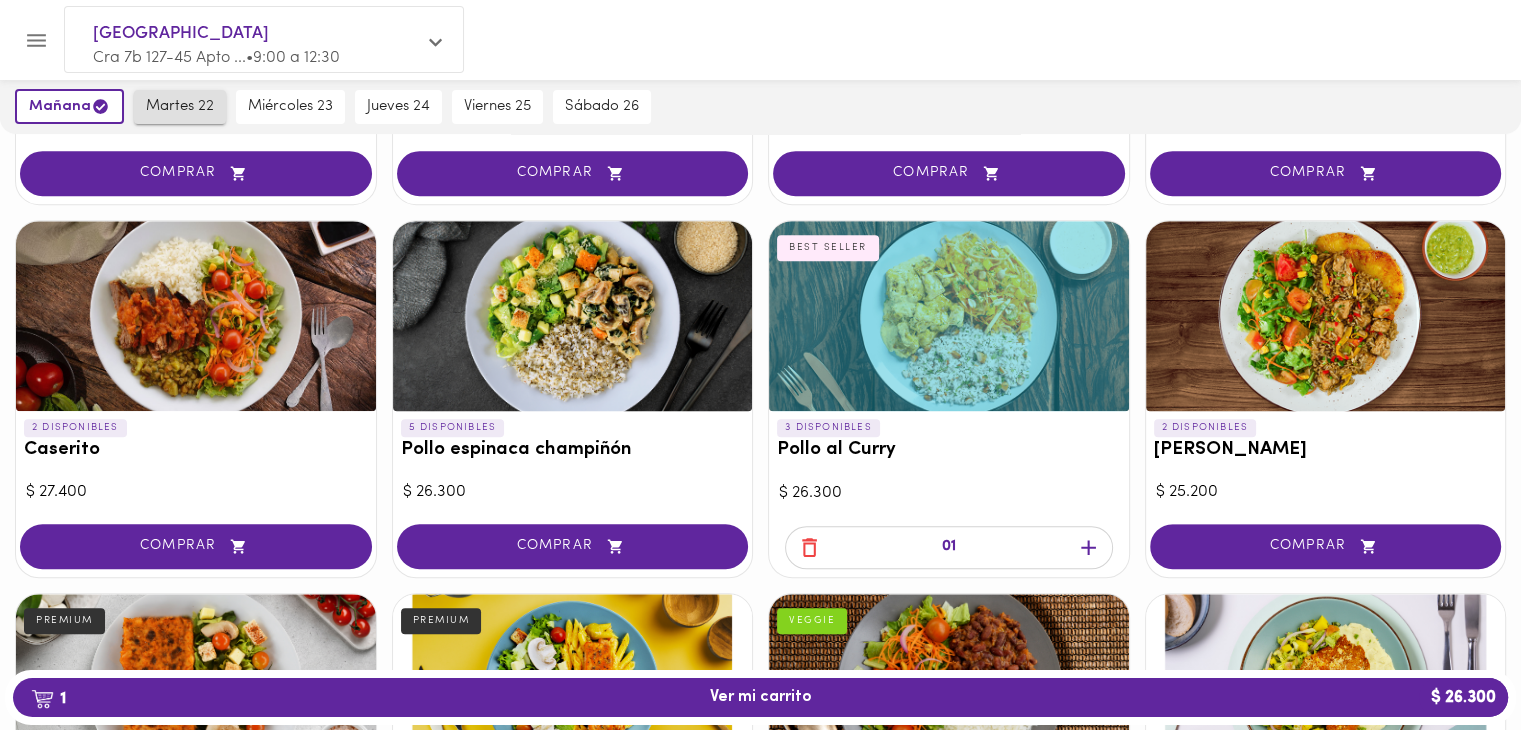 click on "martes 22" at bounding box center (180, 107) 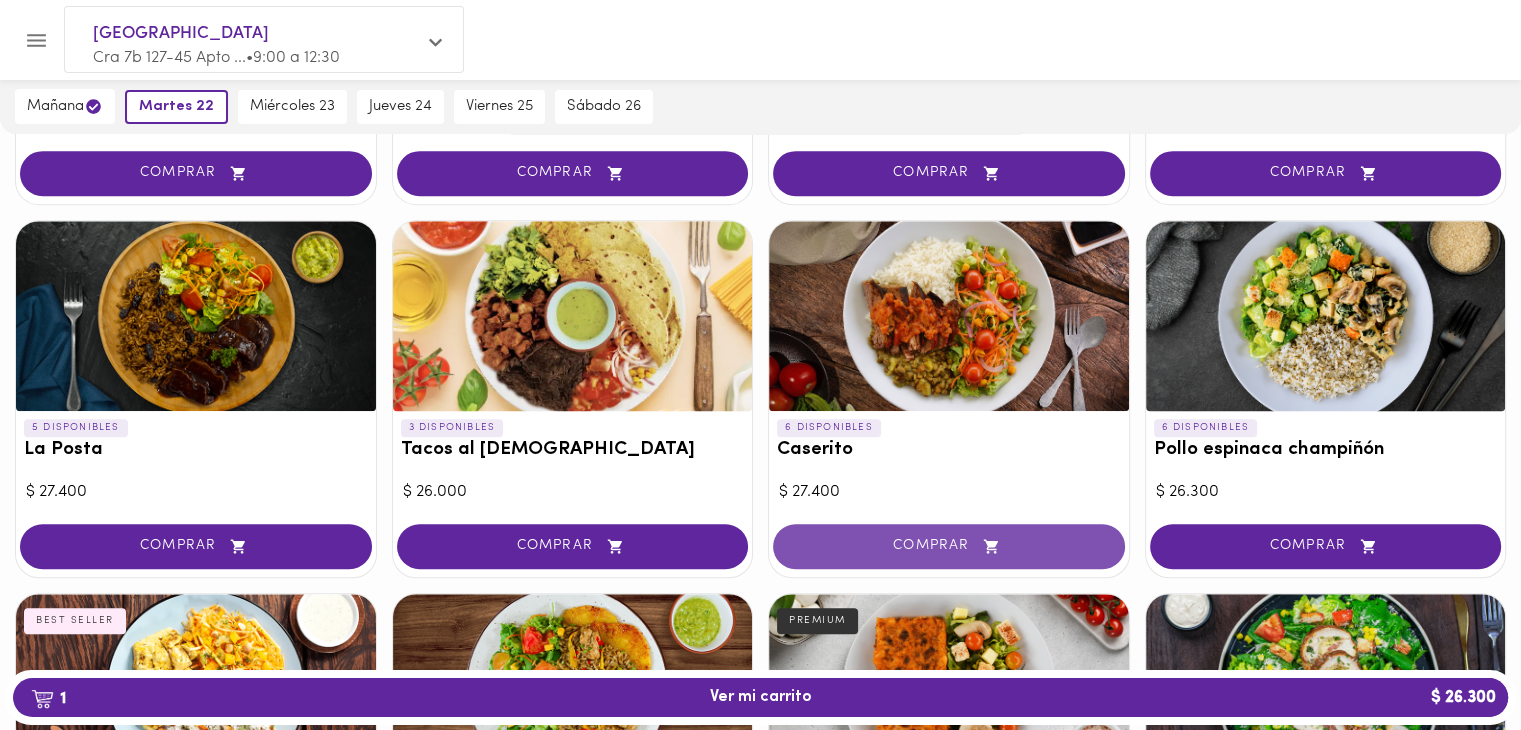 scroll, scrollTop: 802, scrollLeft: 0, axis: vertical 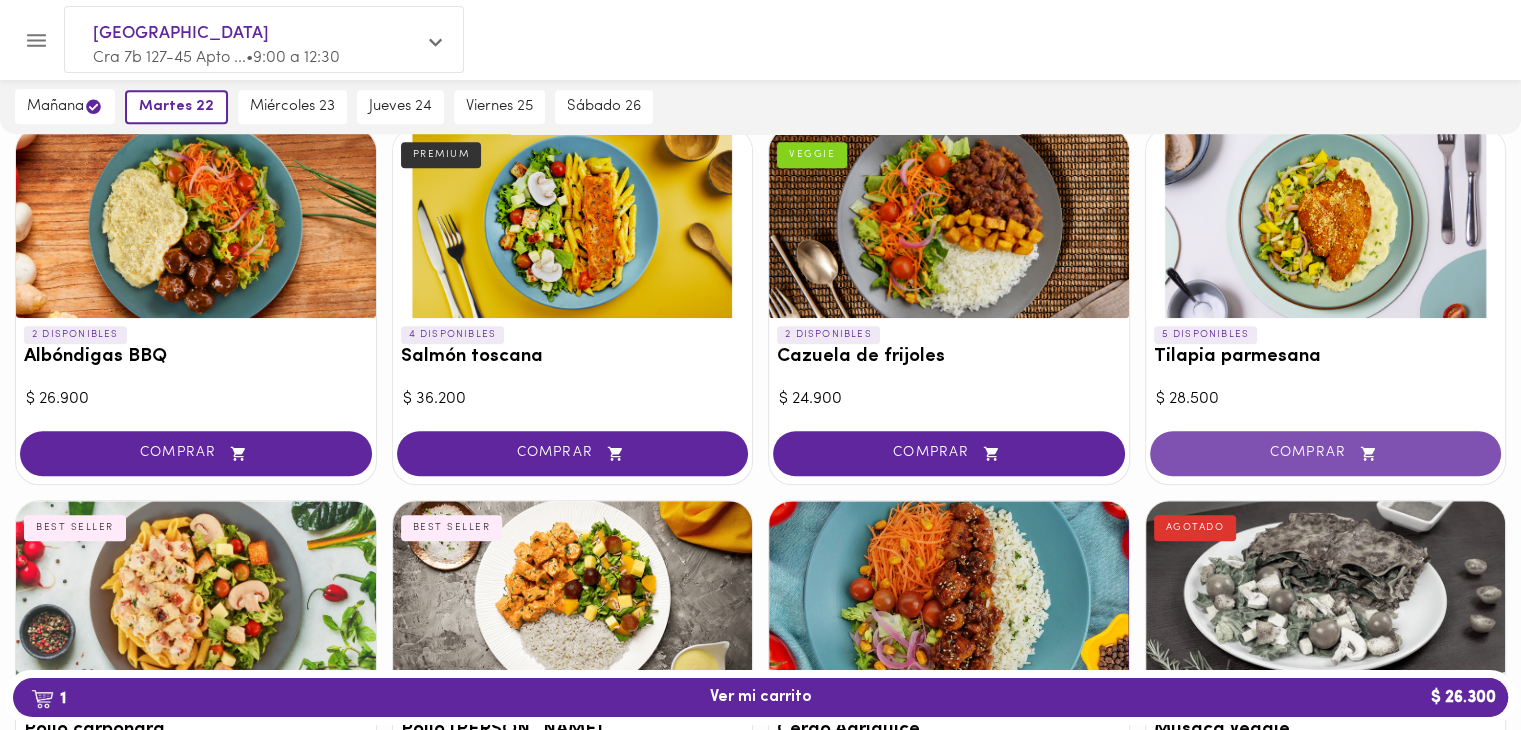 click on "COMPRAR" at bounding box center [1326, 453] 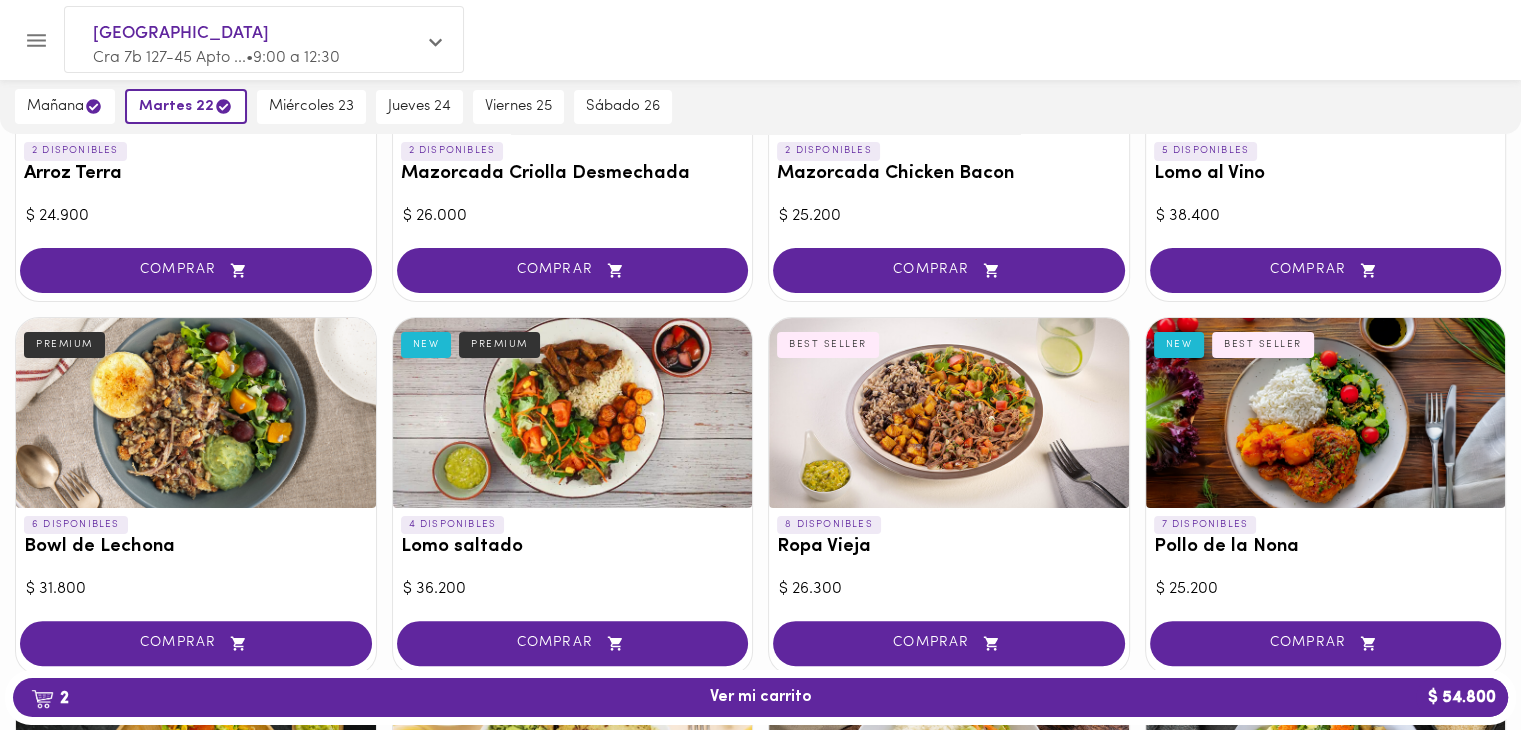 scroll, scrollTop: 0, scrollLeft: 0, axis: both 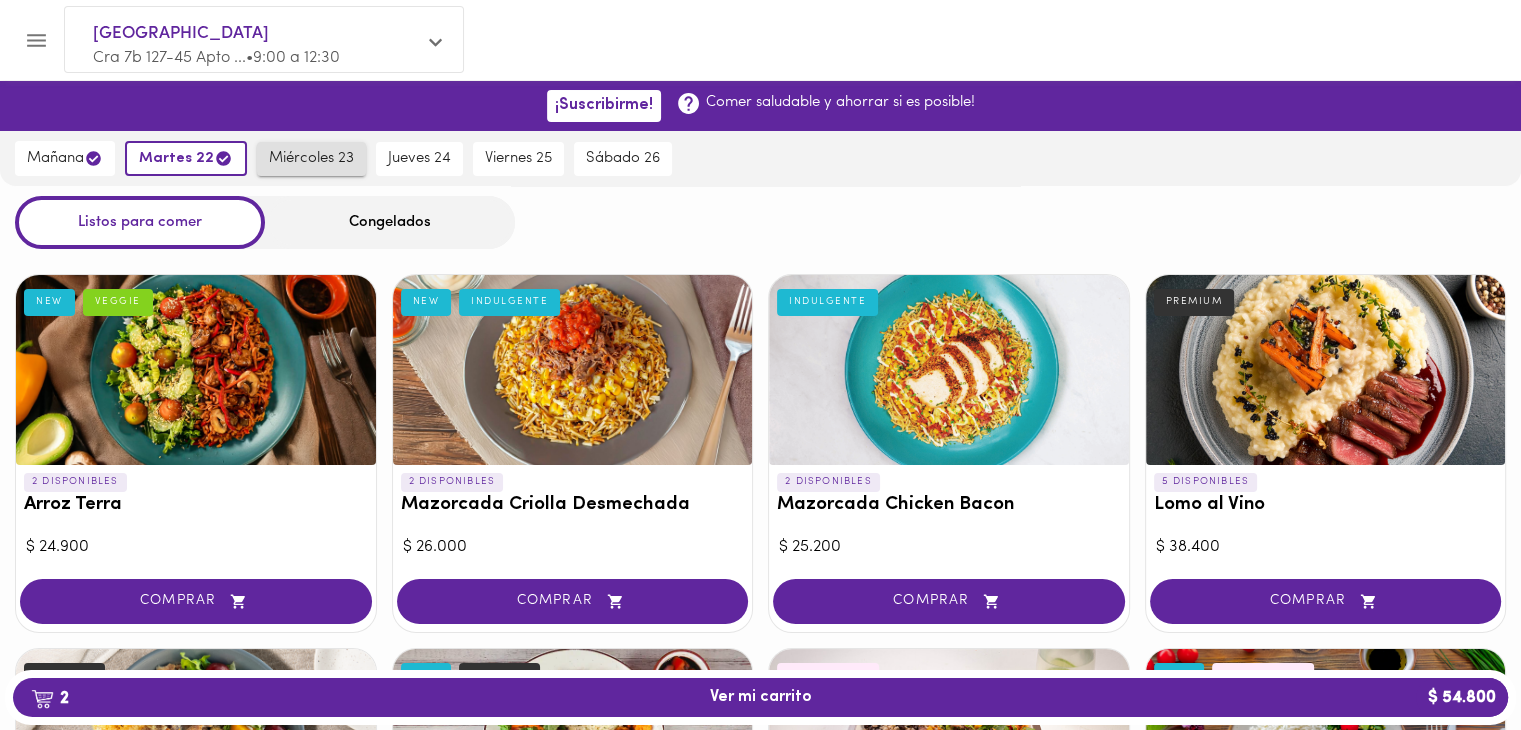 click on "miércoles 23" at bounding box center [311, 159] 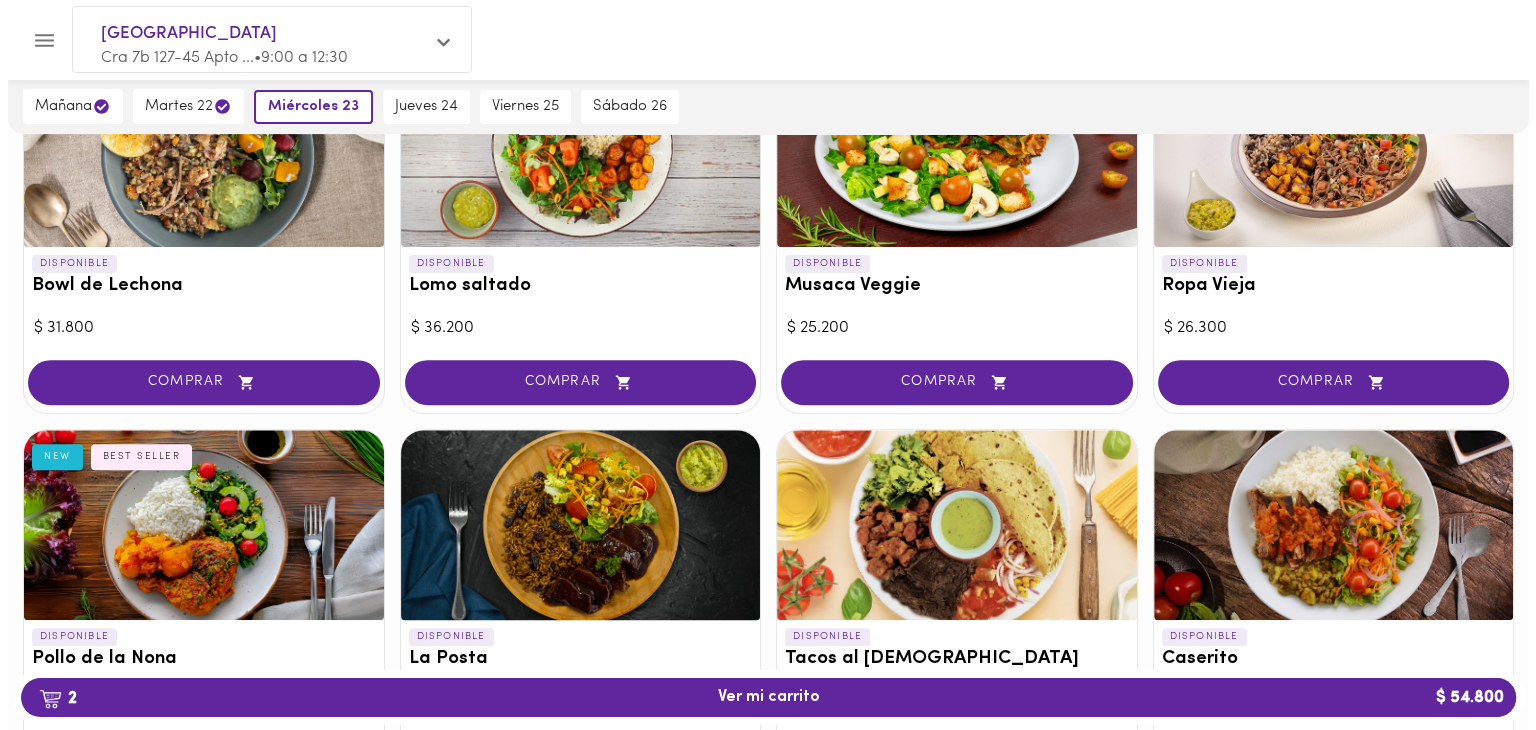 scroll, scrollTop: 67, scrollLeft: 0, axis: vertical 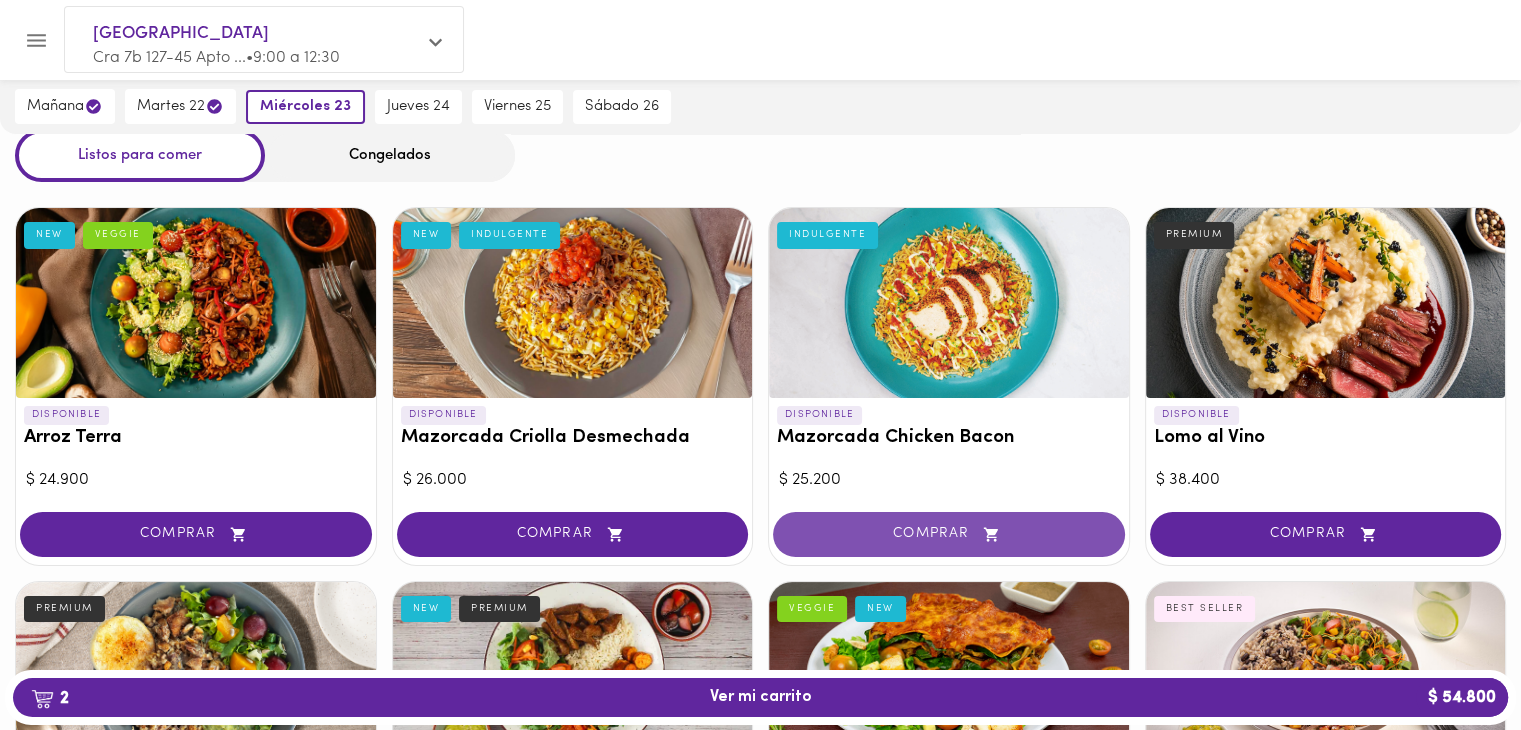 click on "COMPRAR" at bounding box center (949, 534) 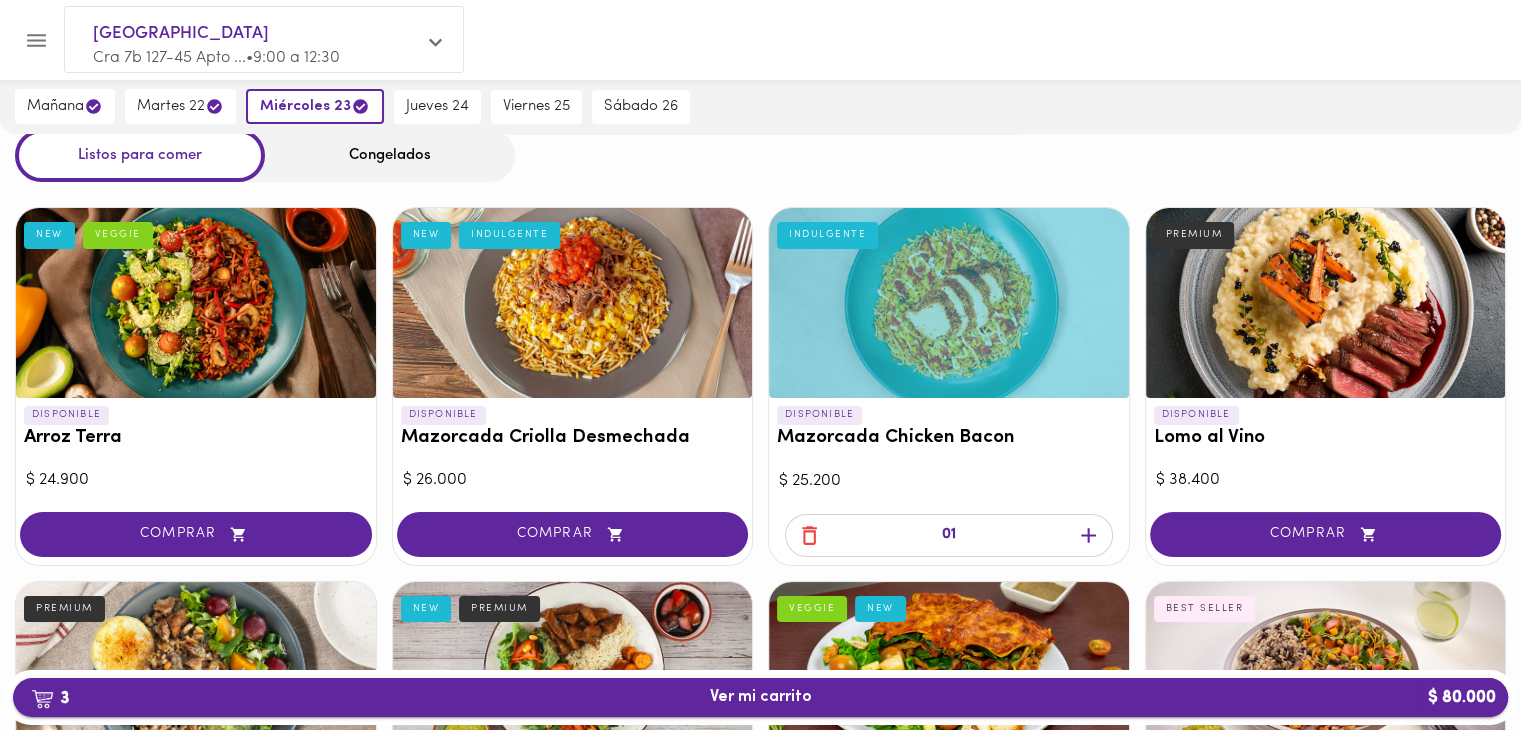click on "3 Ver mi carrito $ 80.000" at bounding box center [760, 697] 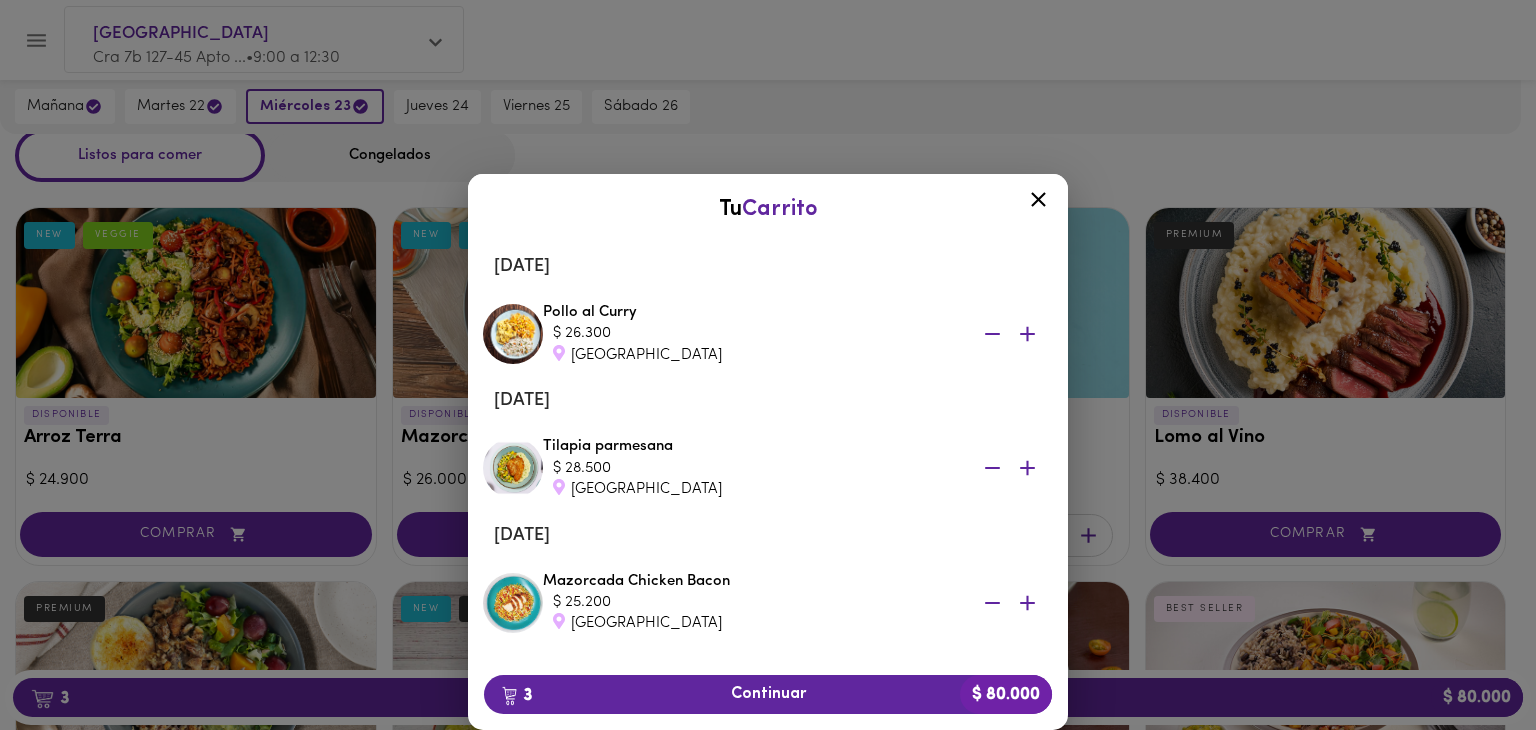 scroll, scrollTop: 117, scrollLeft: 0, axis: vertical 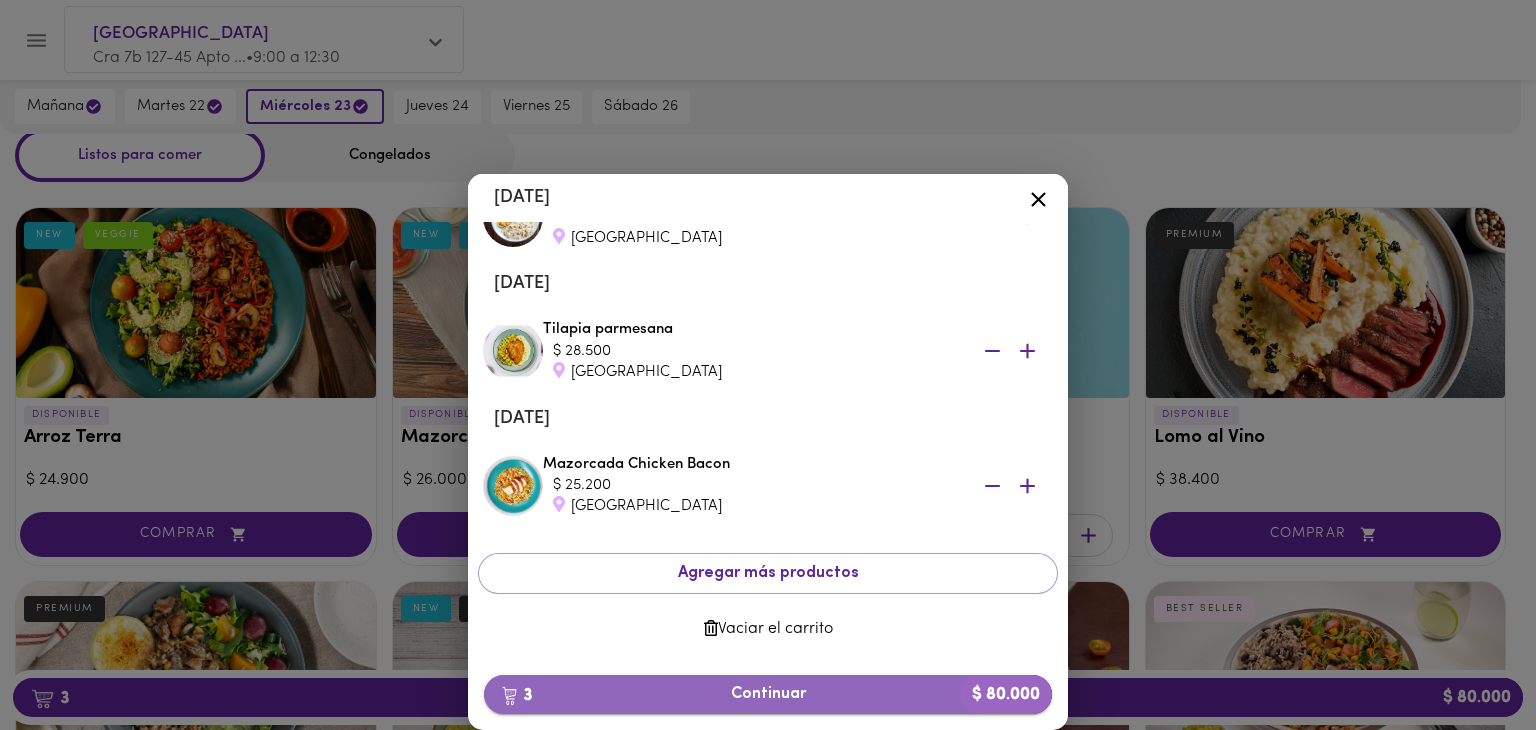 click on "3 Continuar $ 80.000" at bounding box center (768, 694) 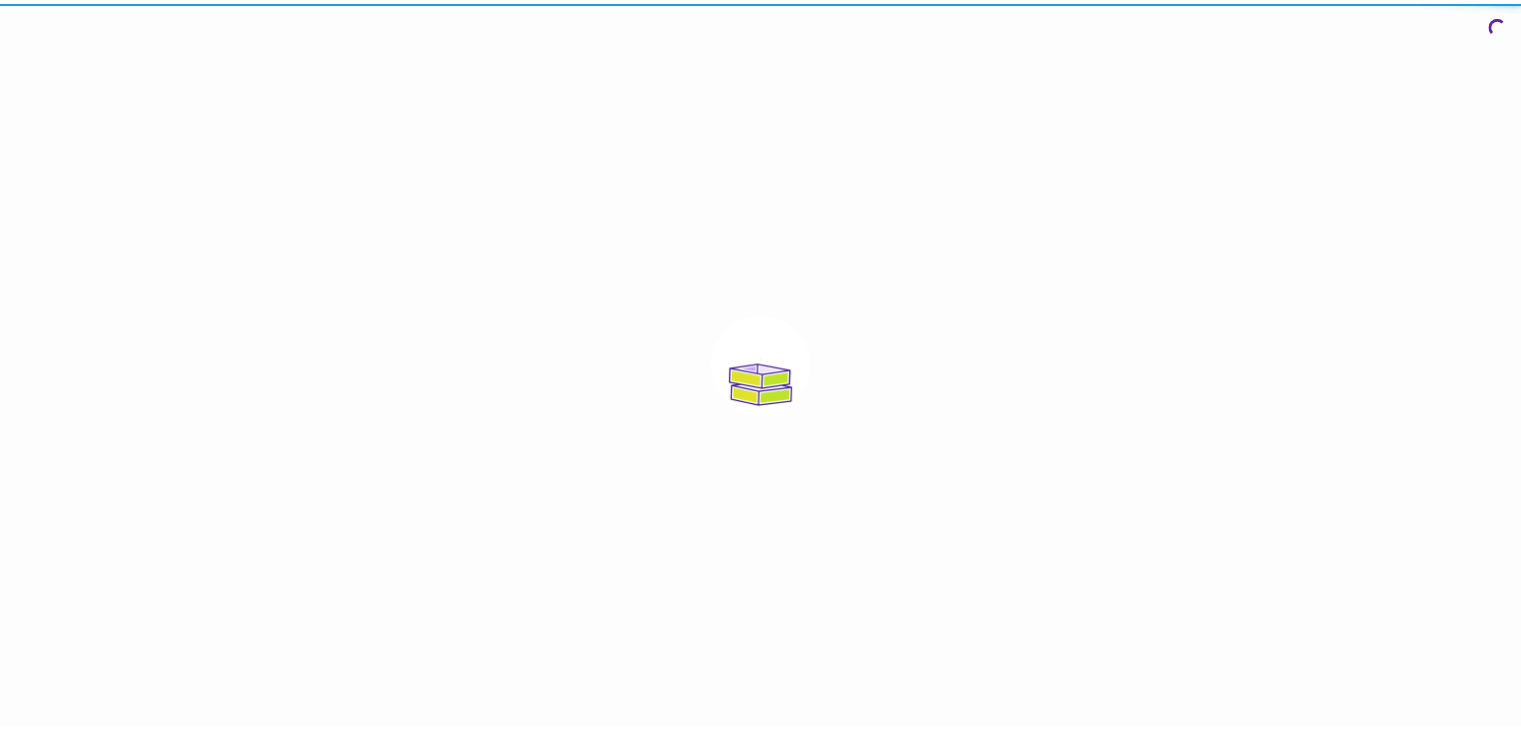 scroll, scrollTop: 0, scrollLeft: 0, axis: both 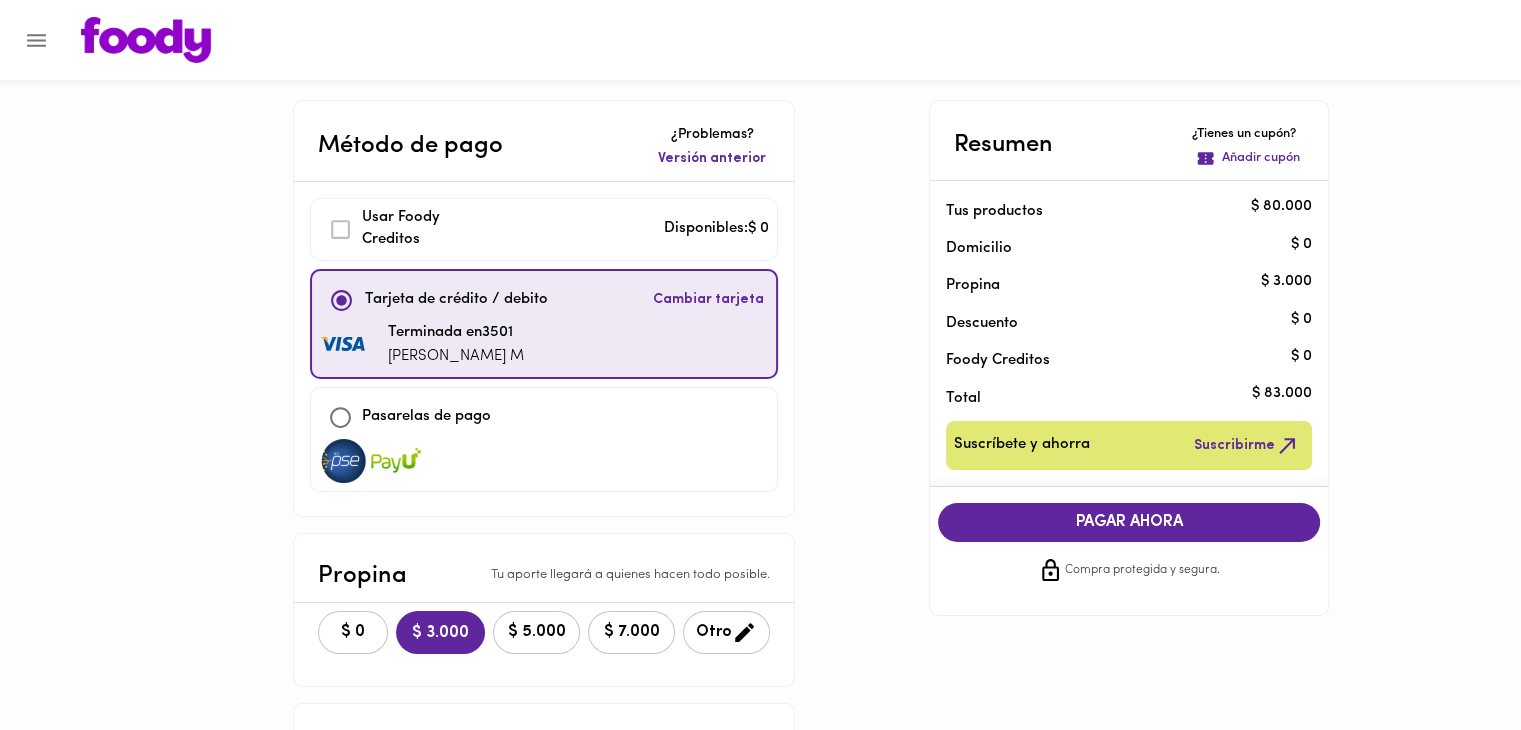 click on "$ 0" at bounding box center [353, 632] 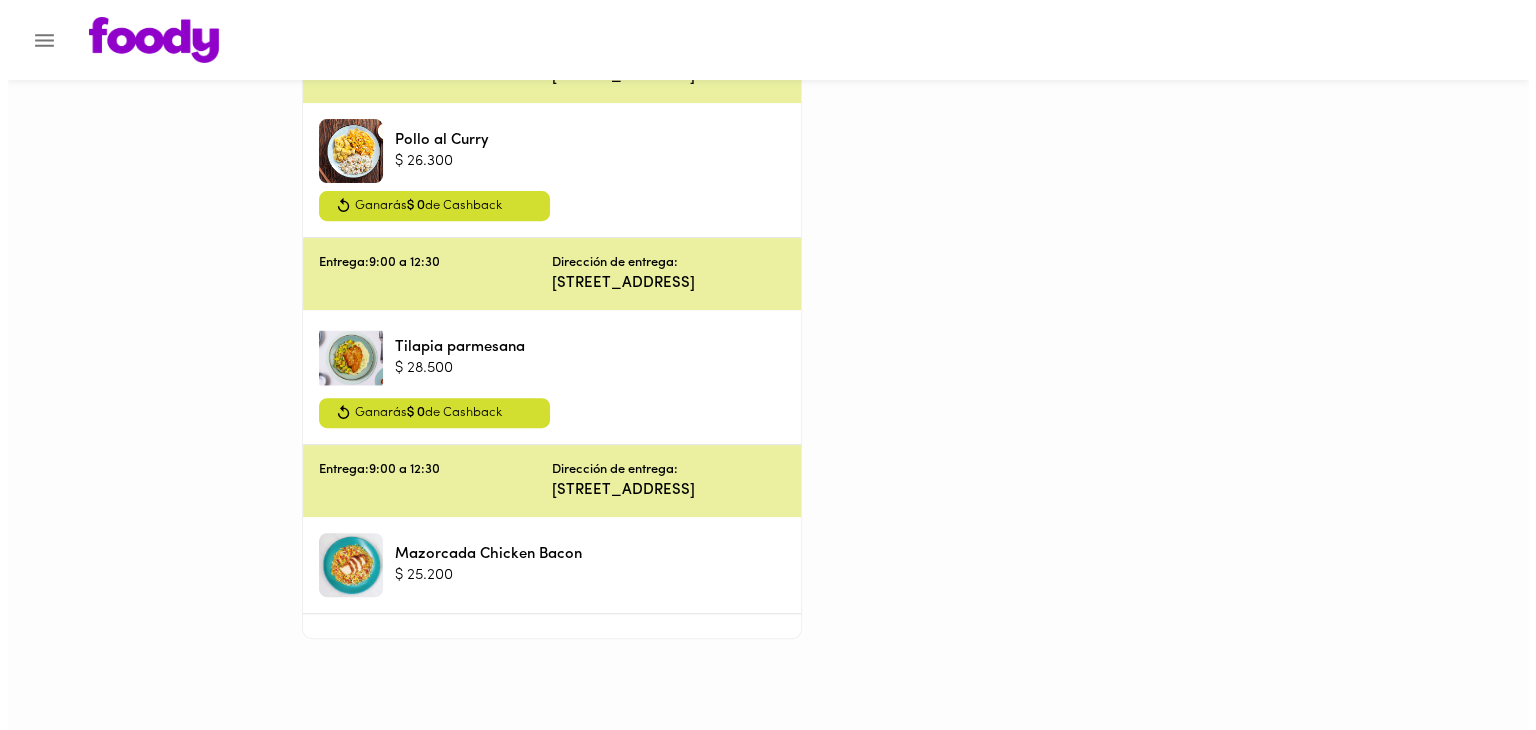 scroll, scrollTop: 0, scrollLeft: 0, axis: both 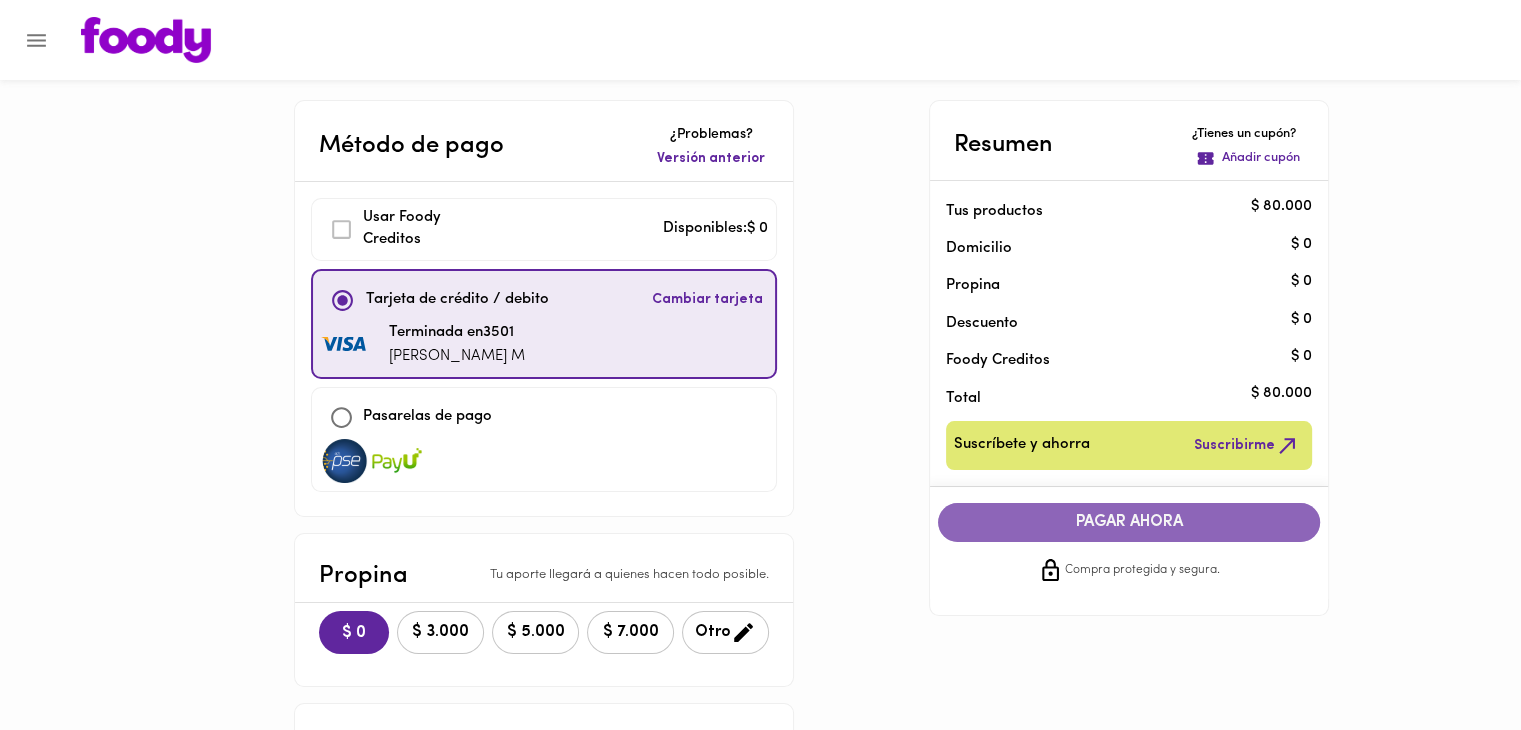 click on "PAGAR AHORA" at bounding box center [1129, 522] 